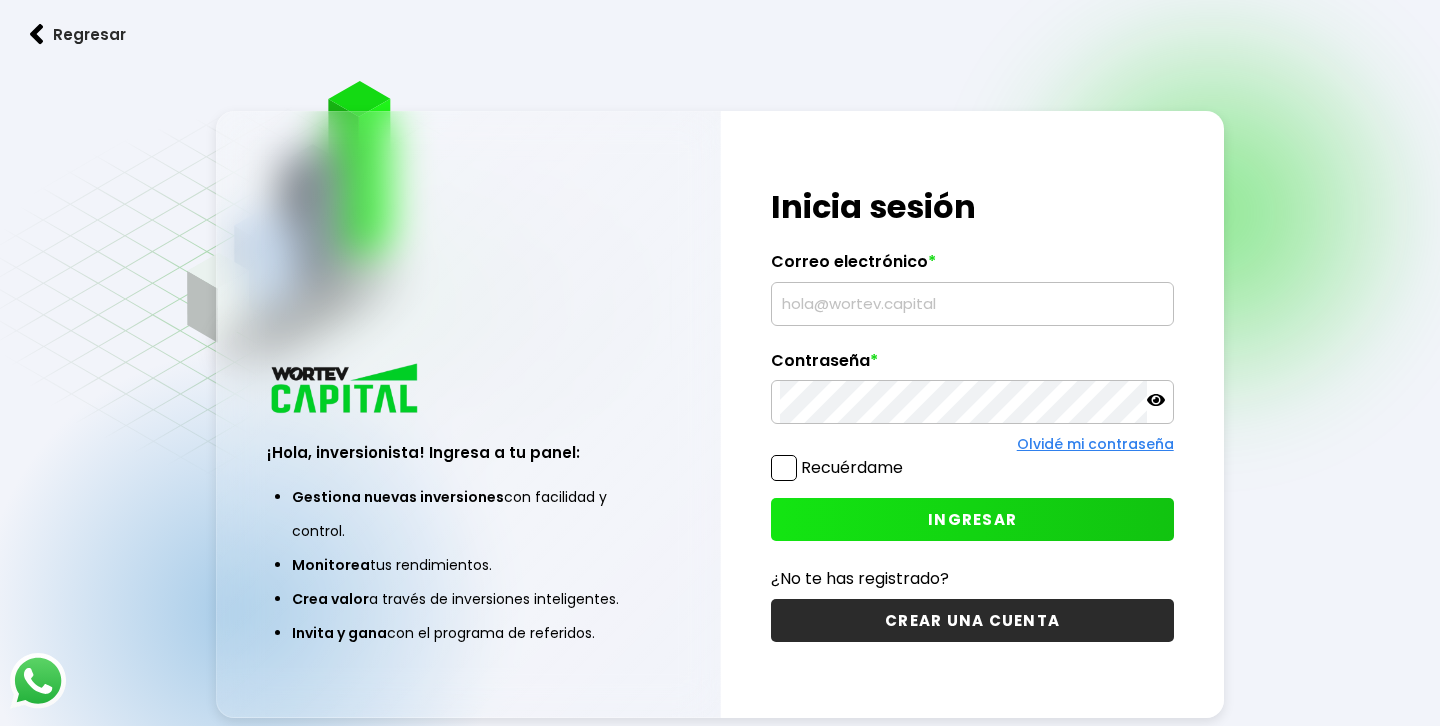 scroll, scrollTop: 0, scrollLeft: 0, axis: both 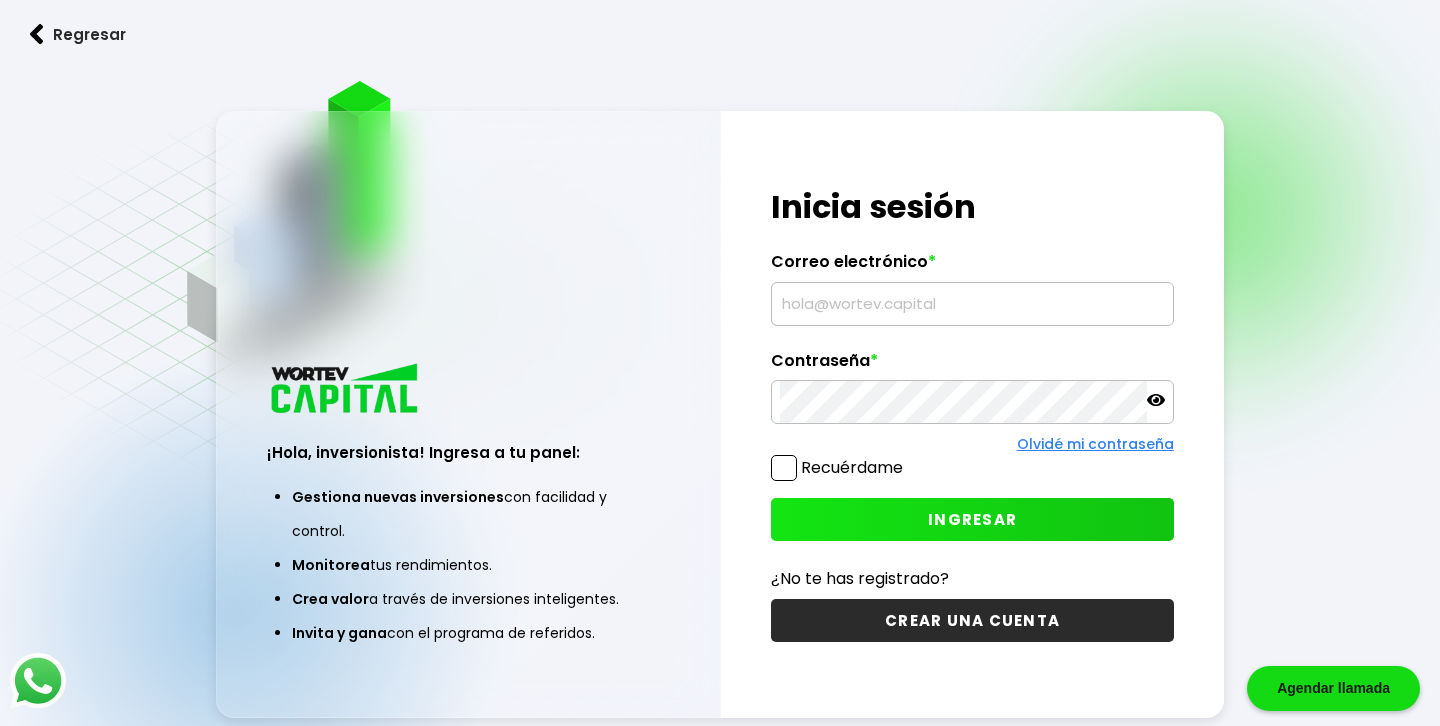 click at bounding box center (972, 304) 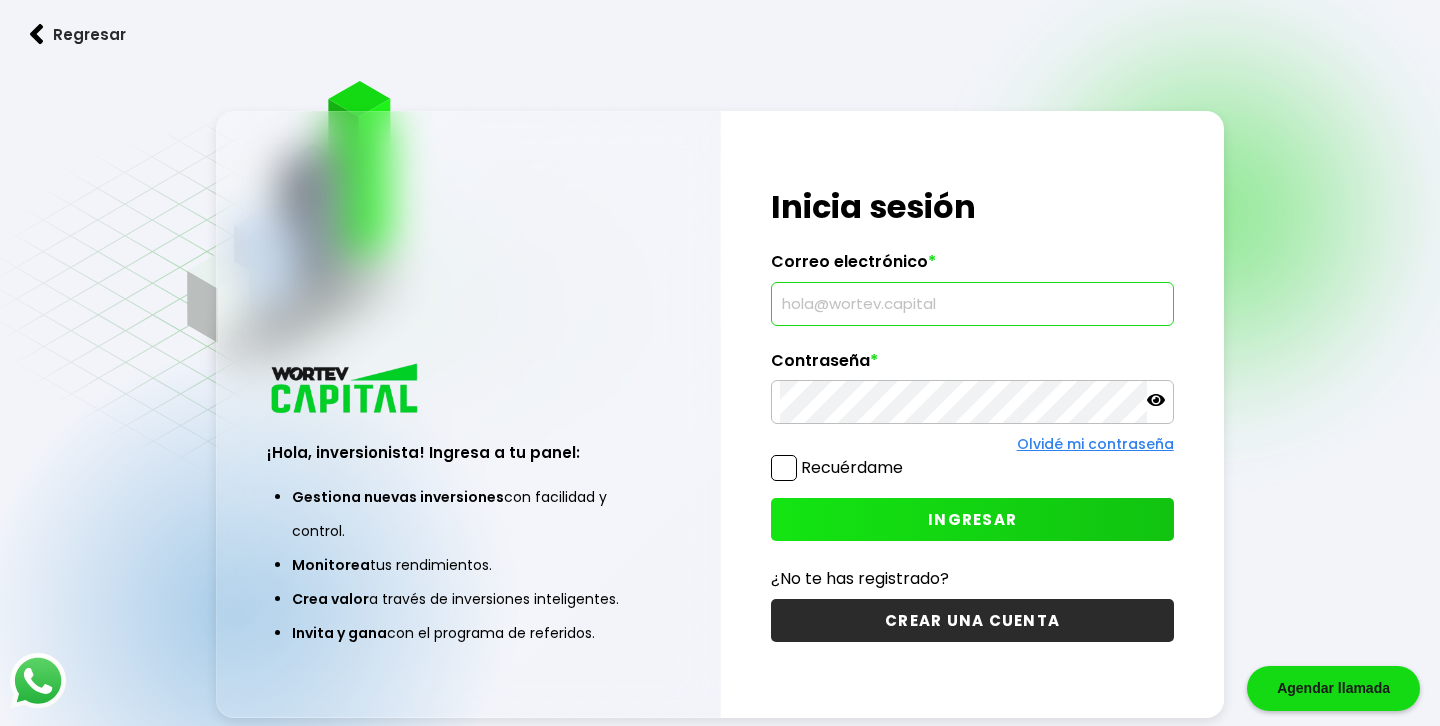 click at bounding box center [972, 304] 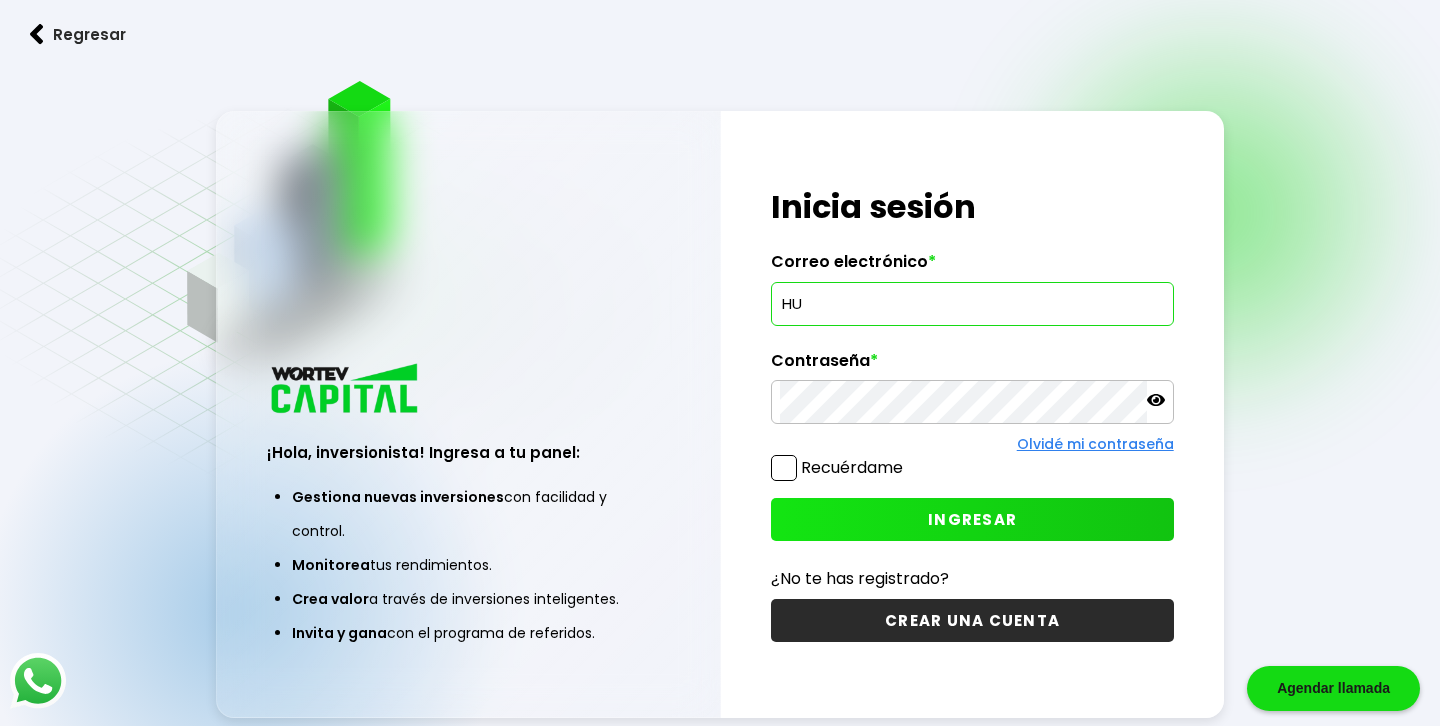 type on "H" 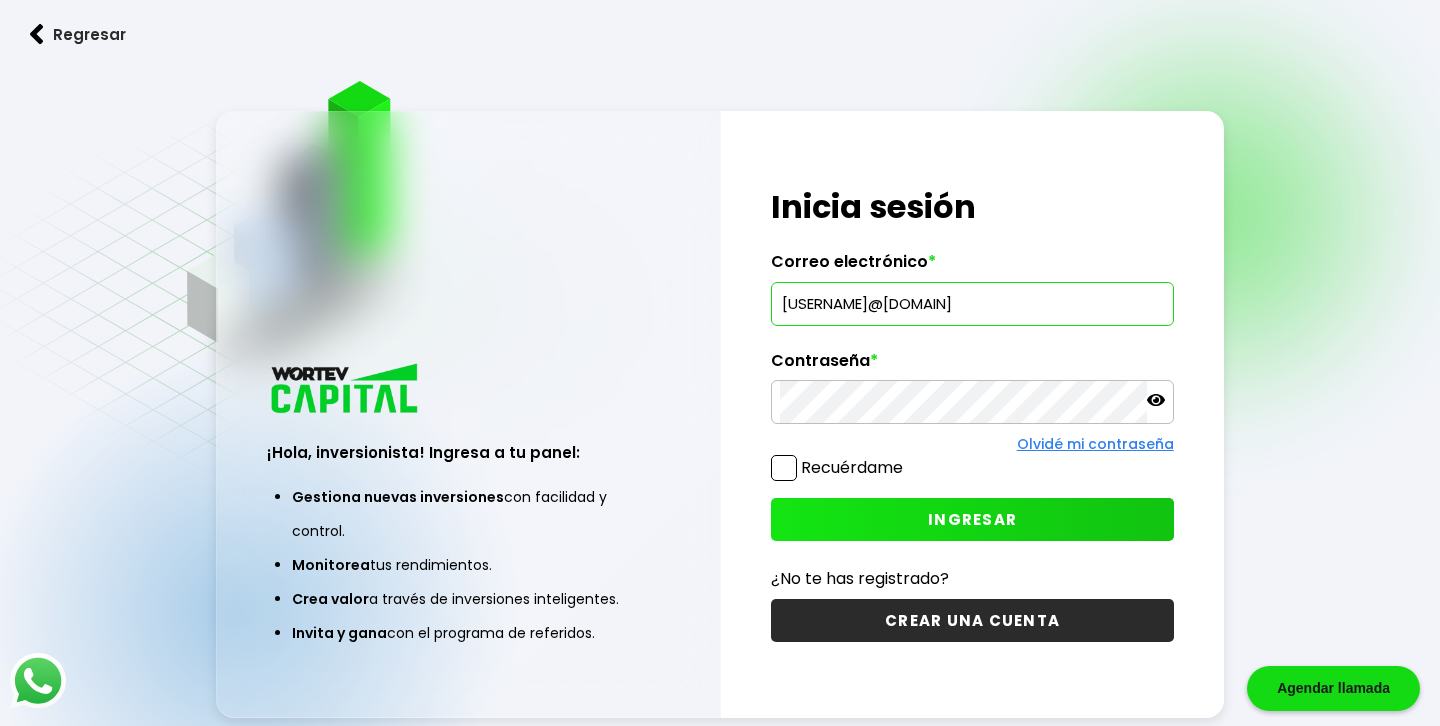 type on "[USERNAME]@[DOMAIN]" 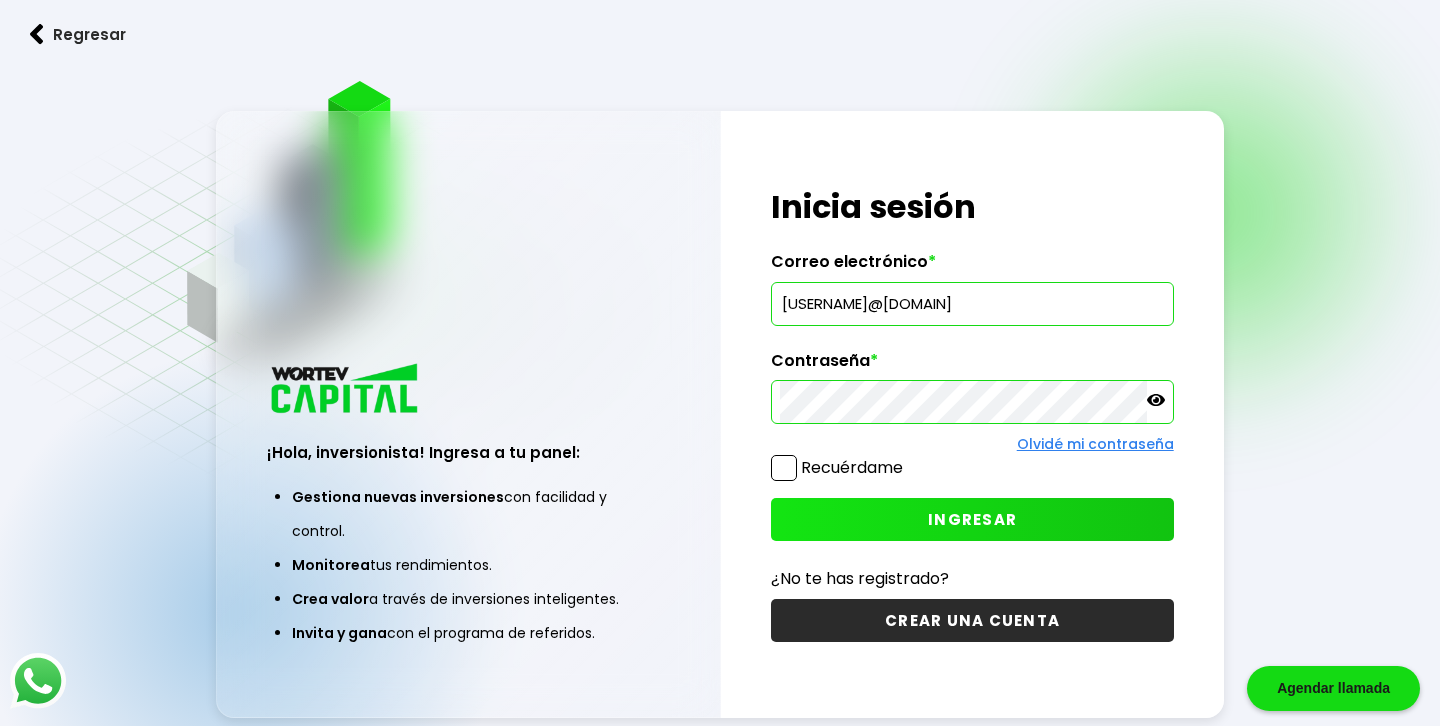 click on "INGRESAR" at bounding box center (972, 519) 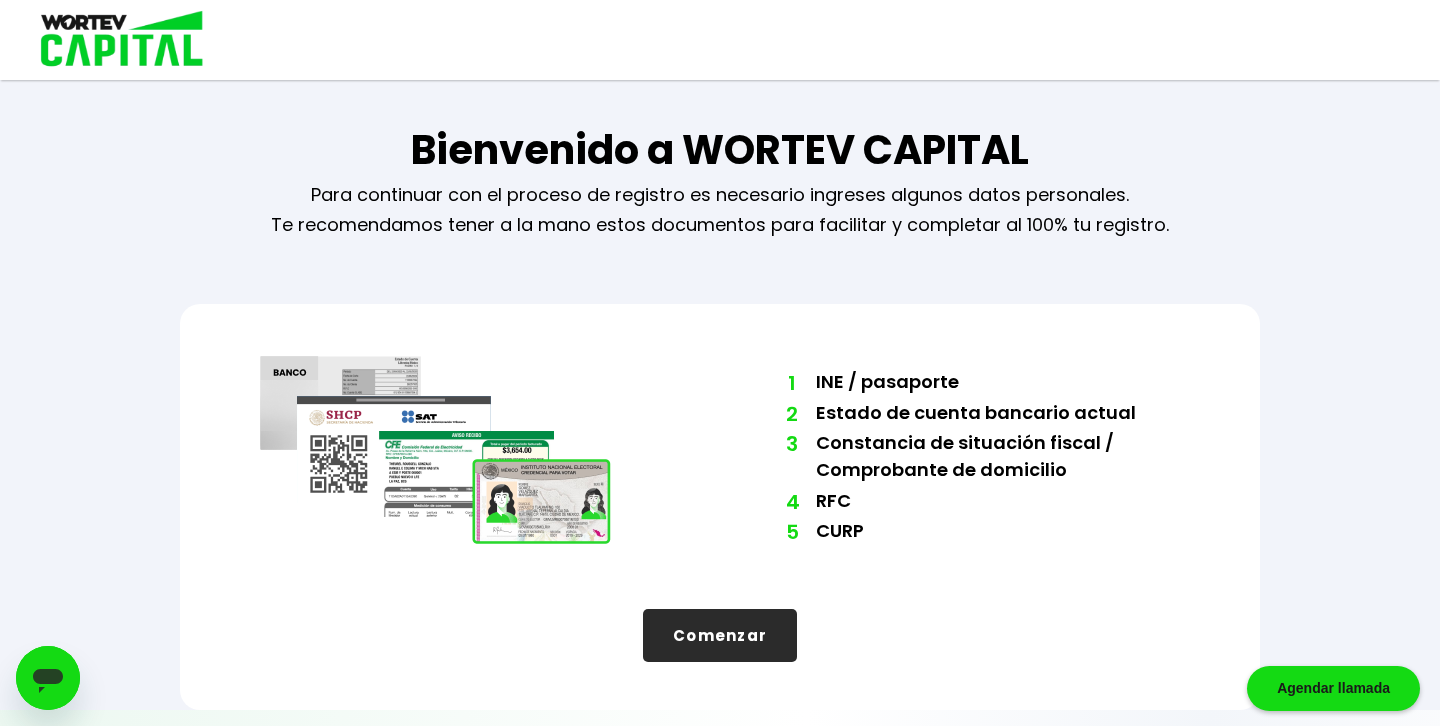 click on "Comenzar" at bounding box center [720, 635] 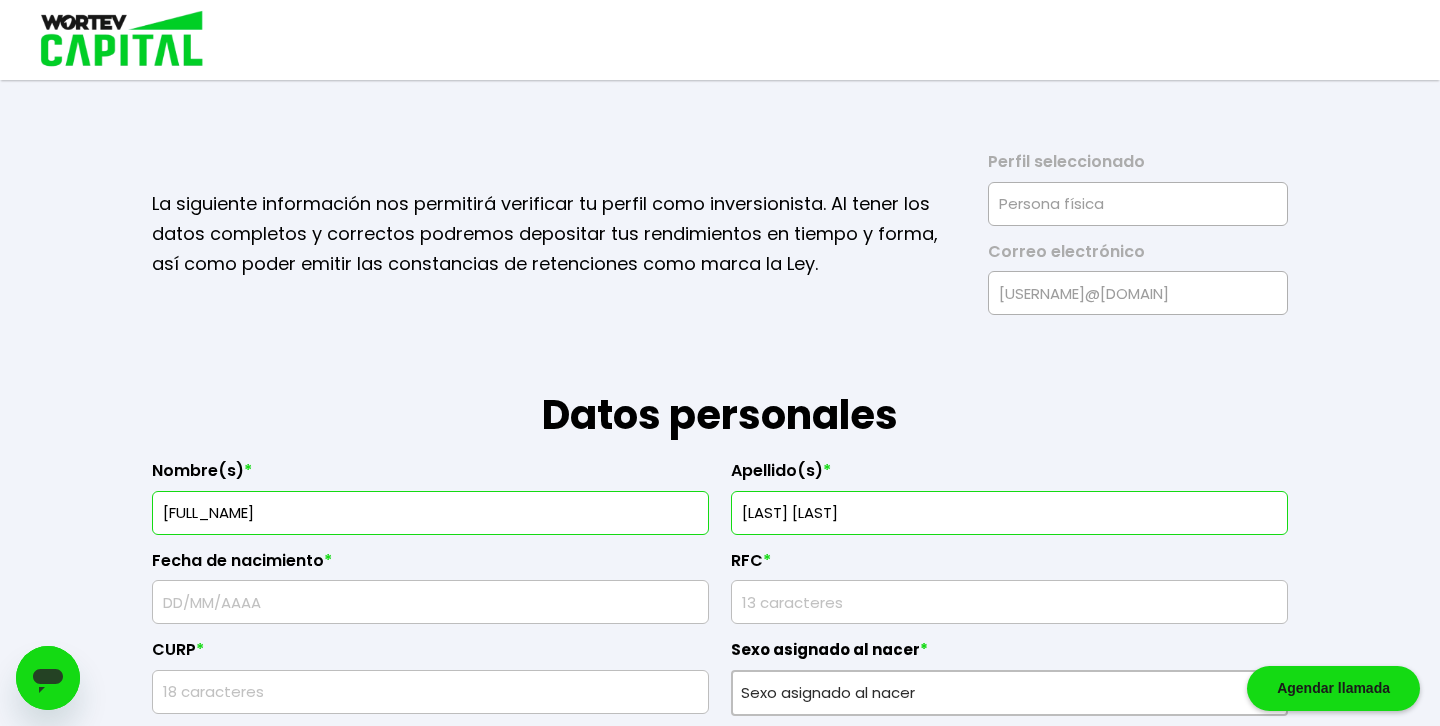click on "[FULL_NAME]" at bounding box center [430, 513] 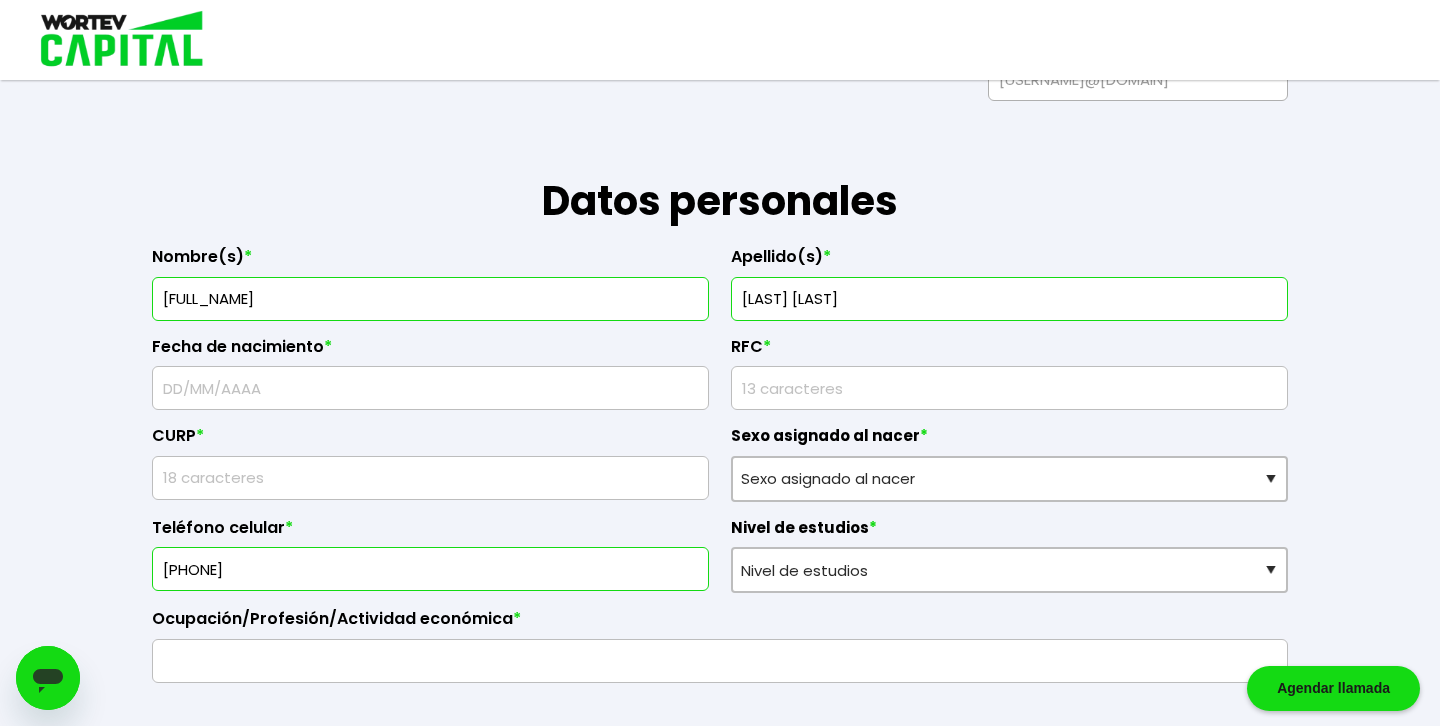 scroll, scrollTop: 236, scrollLeft: 0, axis: vertical 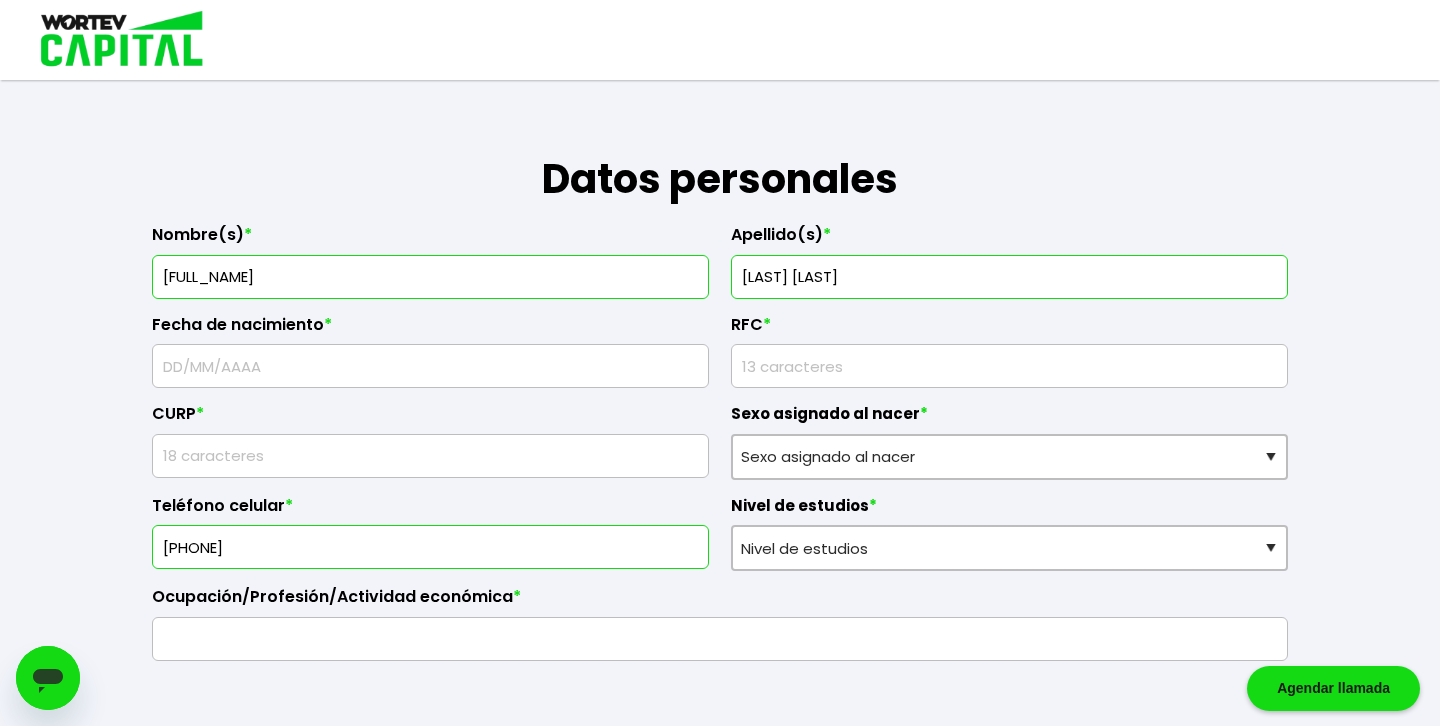 click at bounding box center (430, 366) 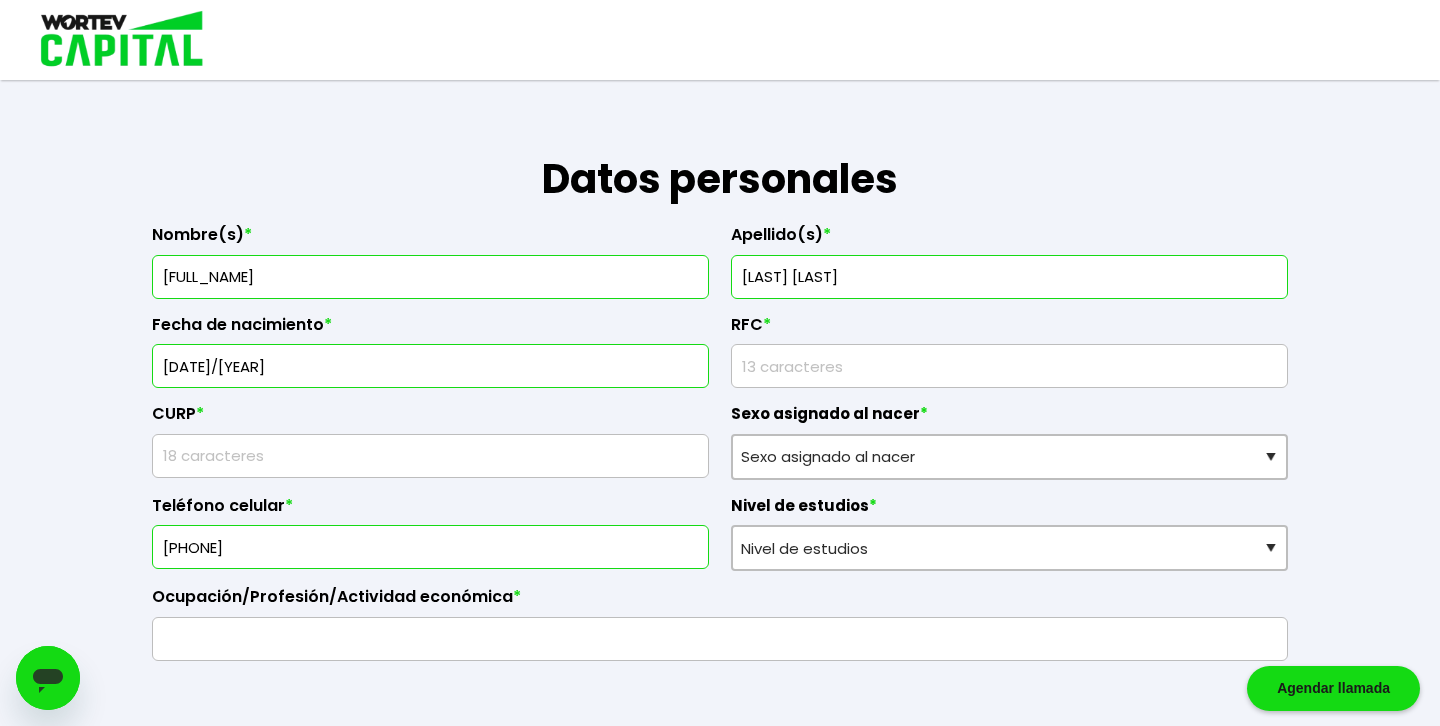 type on "[DATE]/[YEAR]" 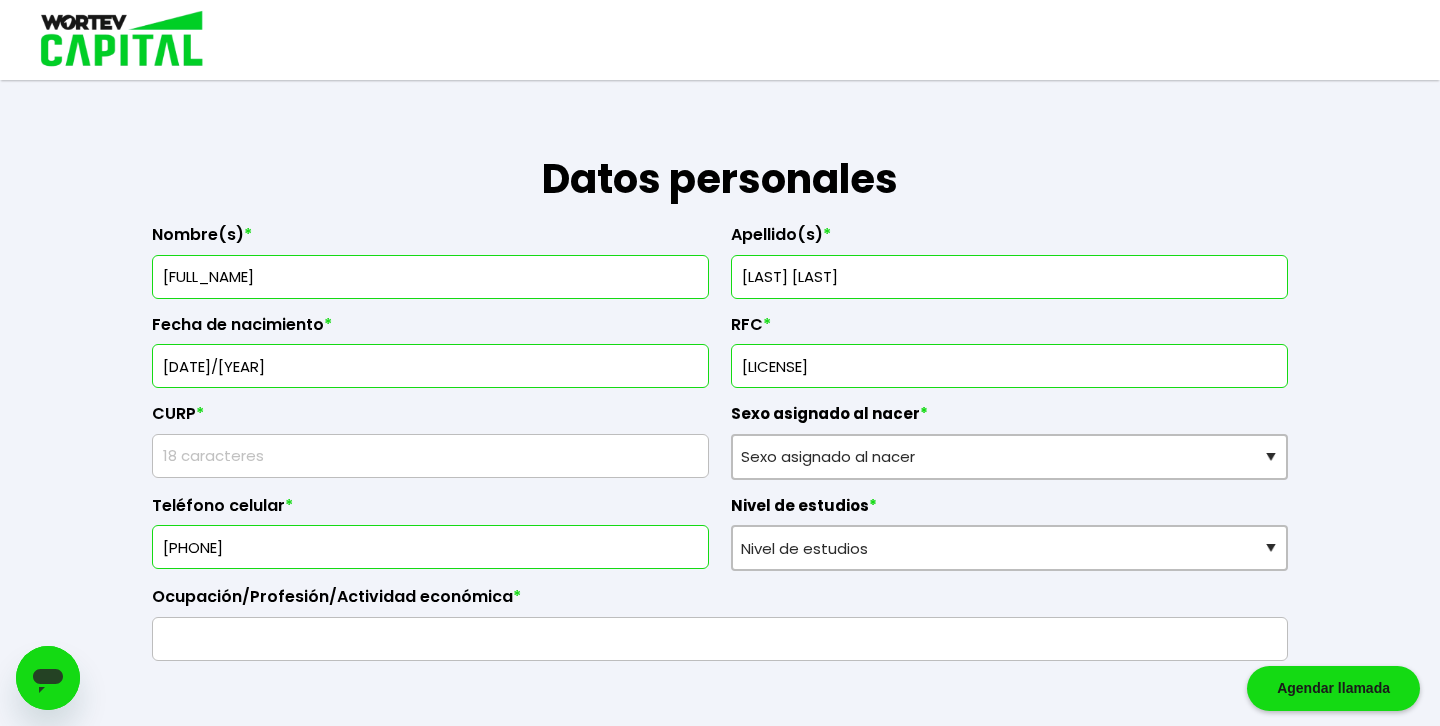 type on "[LICENSE]" 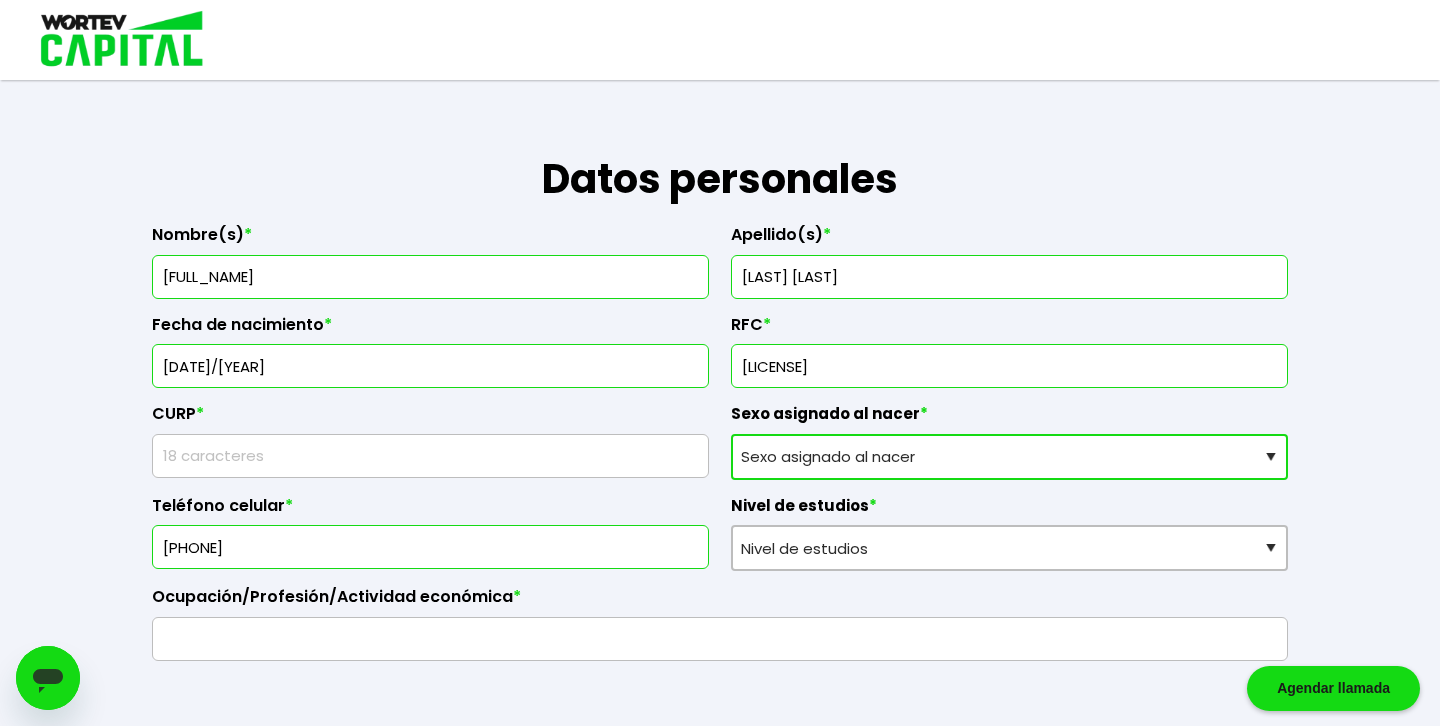 click on "Sexo asignado al nacer Hombre Mujer Prefiero no contestar" at bounding box center [1009, 457] 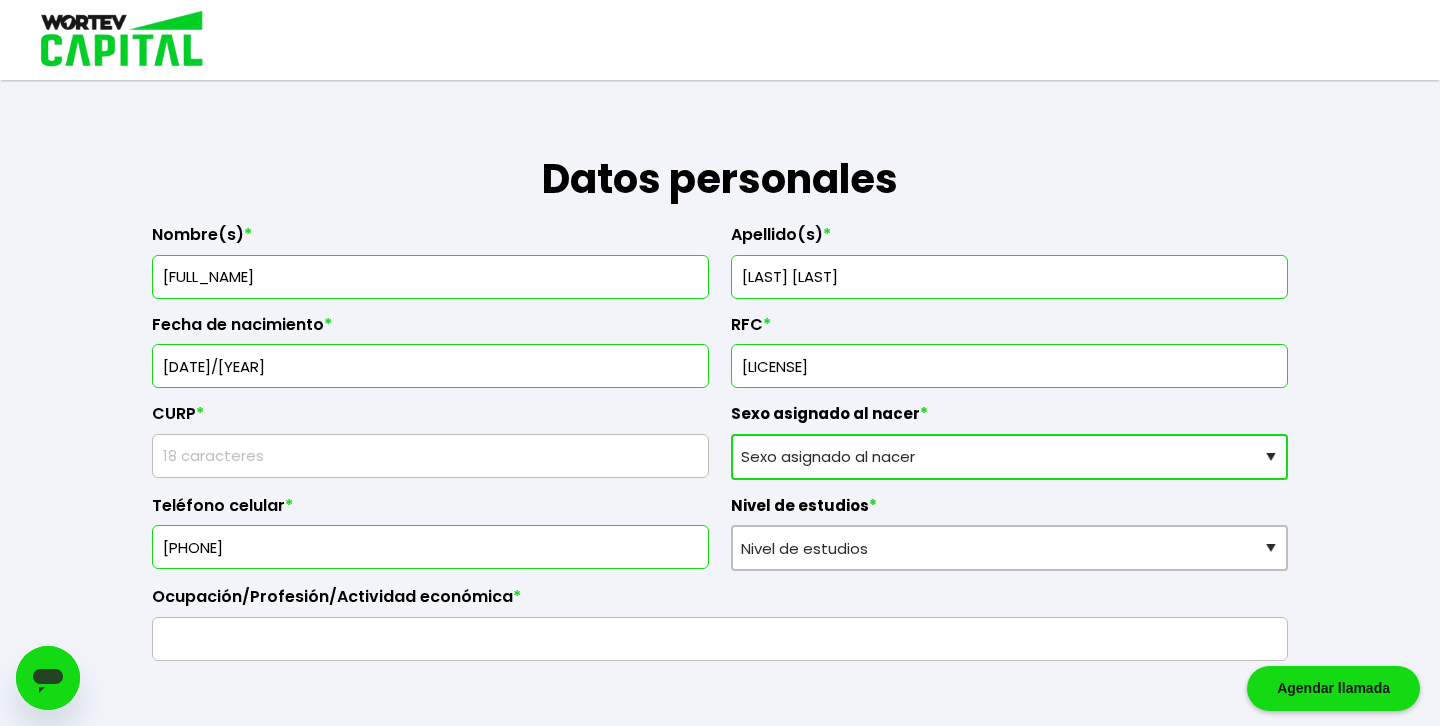 select on "Hombre" 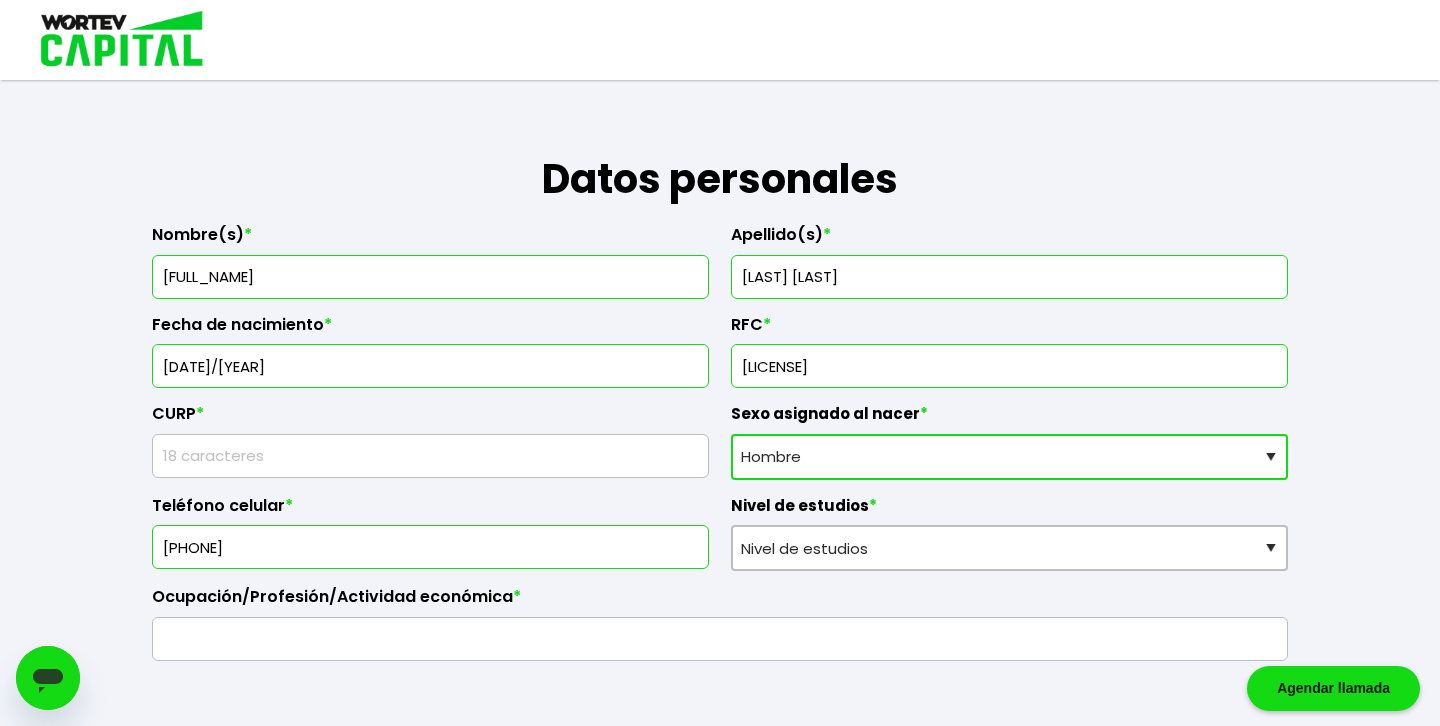 click at bounding box center (430, 456) 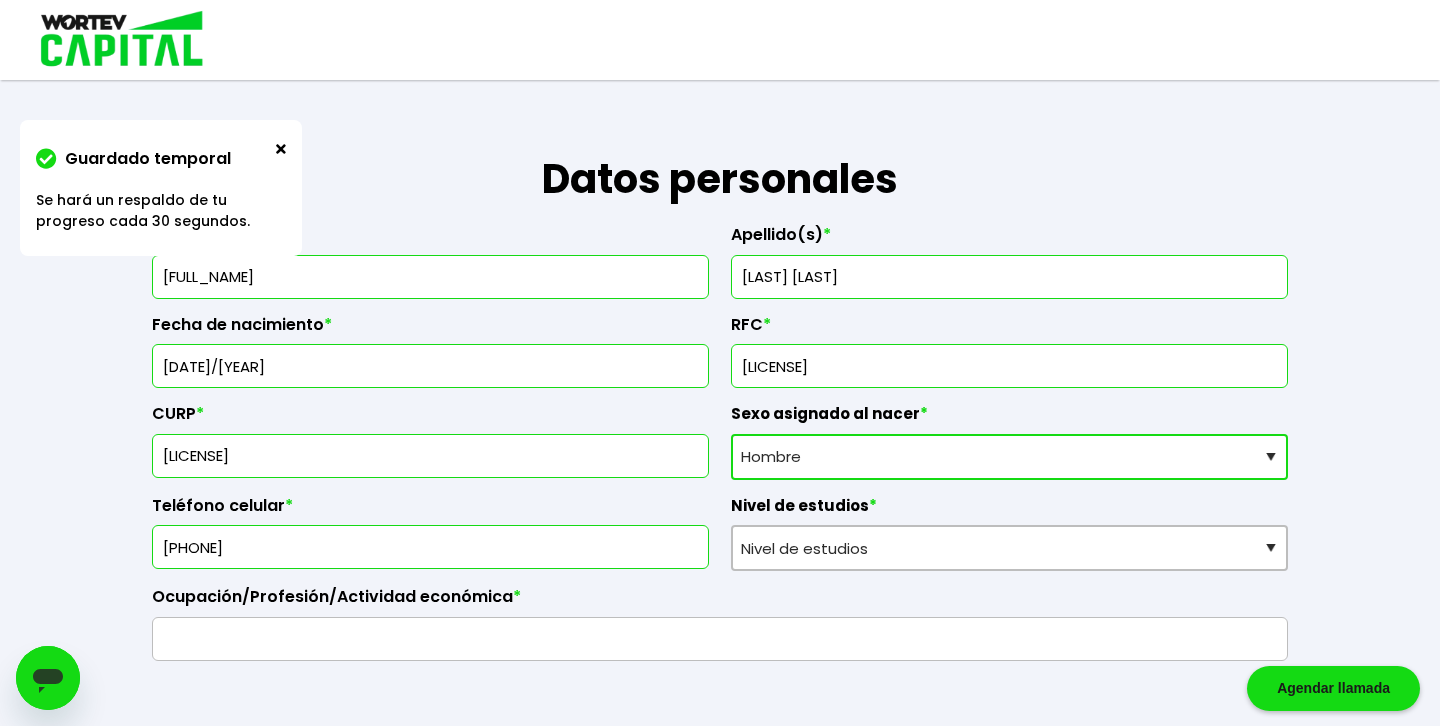 type on "[LICENSE]" 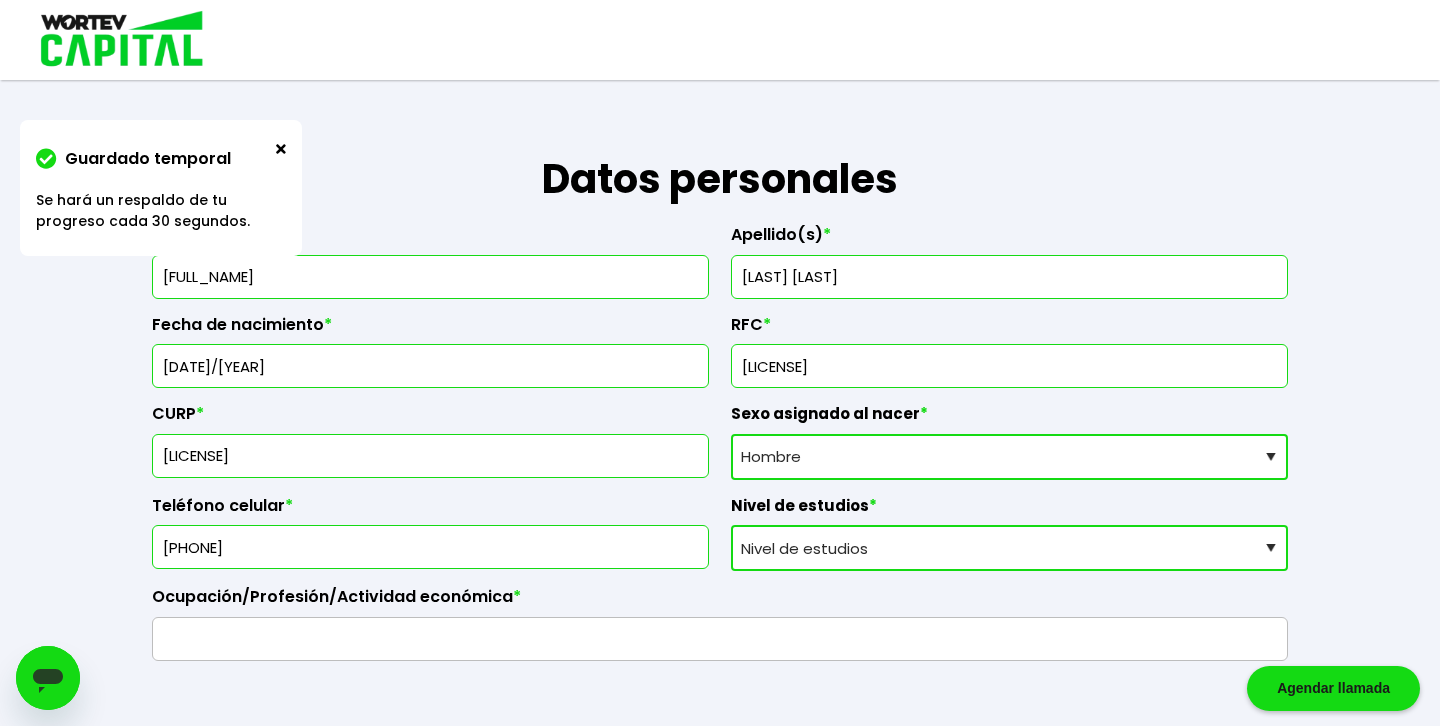 click on "Nivel de estudios Primaria Secundaria Bachillerato Licenciatura Posgrado" at bounding box center [1009, 548] 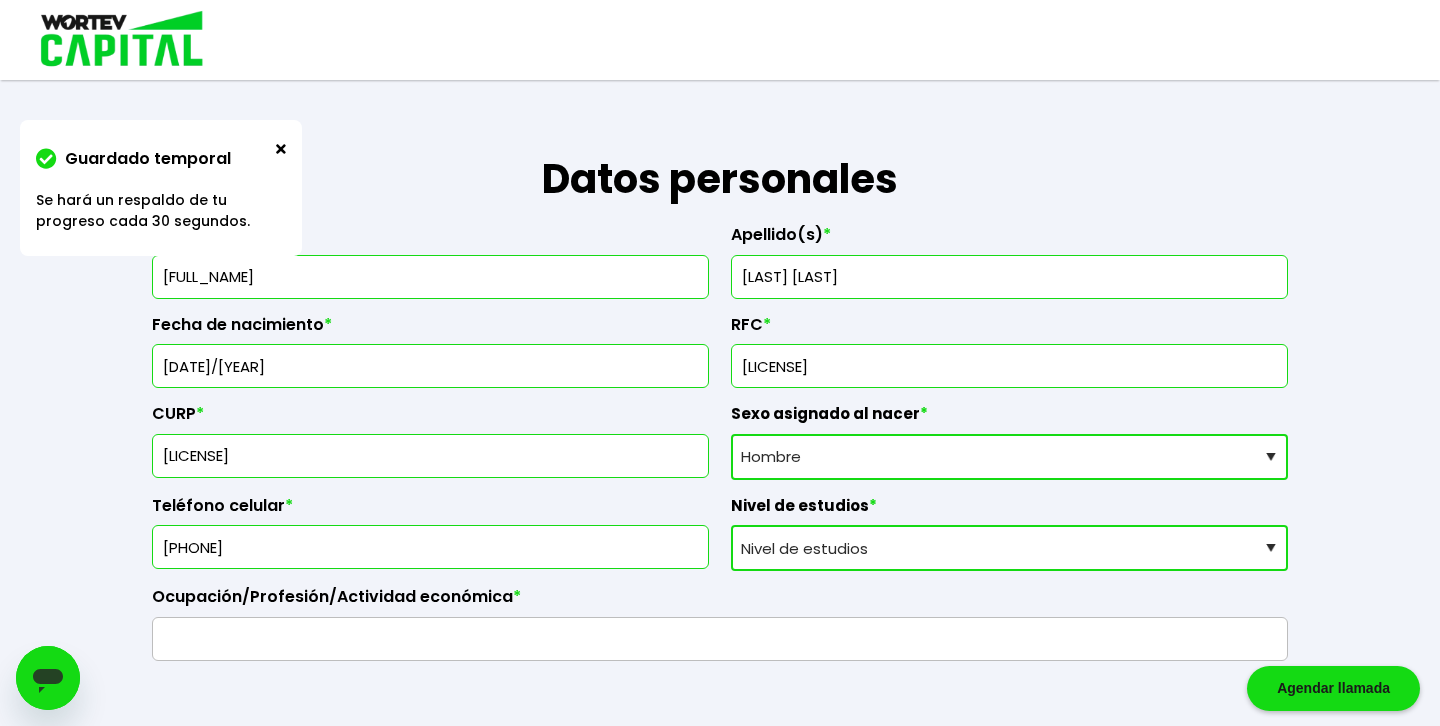 select on "Posgrado" 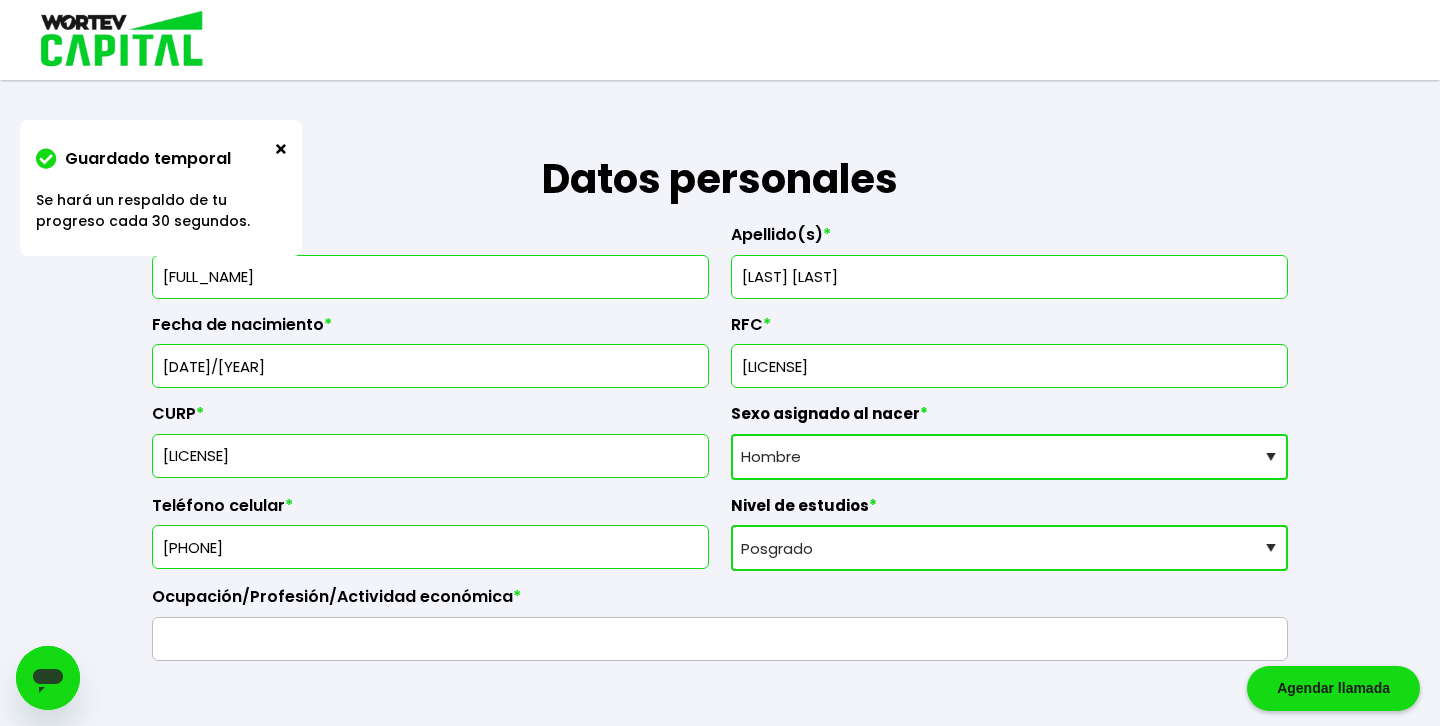 click at bounding box center [720, 639] 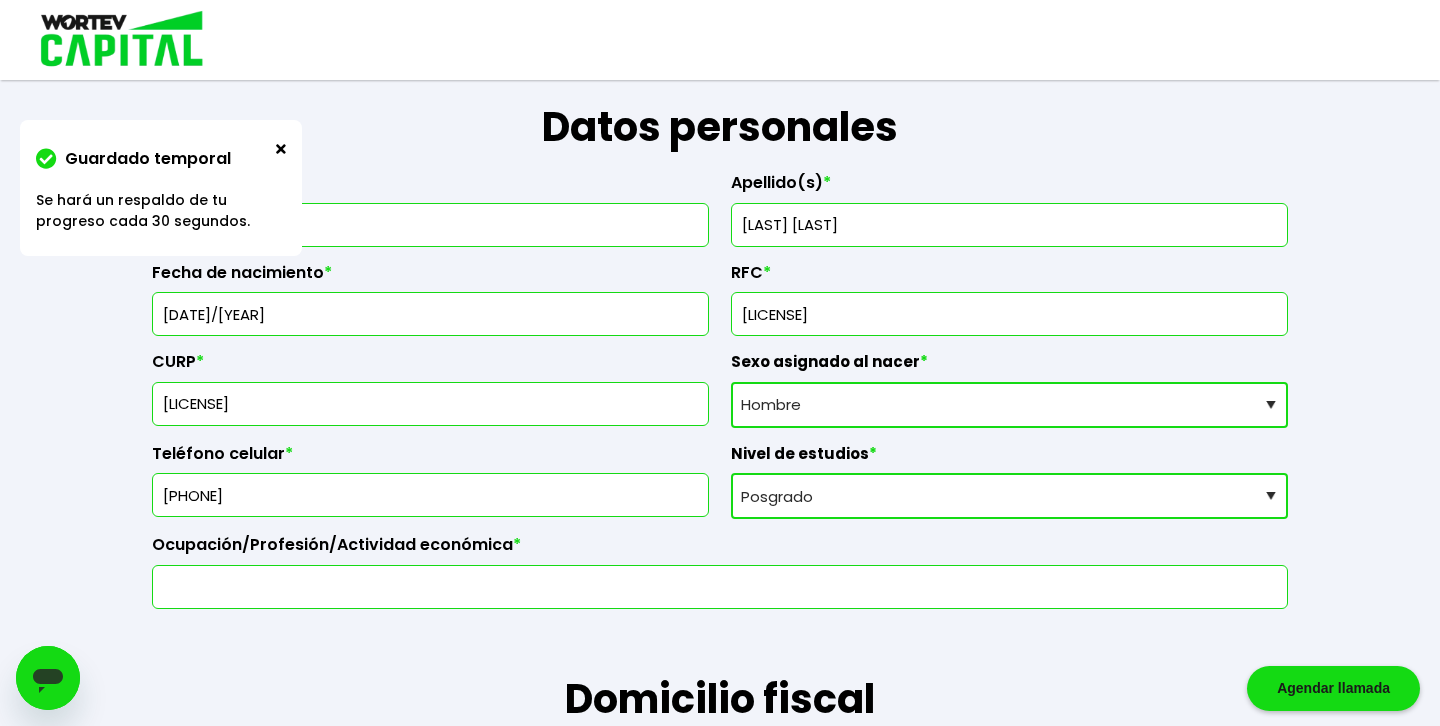 scroll, scrollTop: 311, scrollLeft: 0, axis: vertical 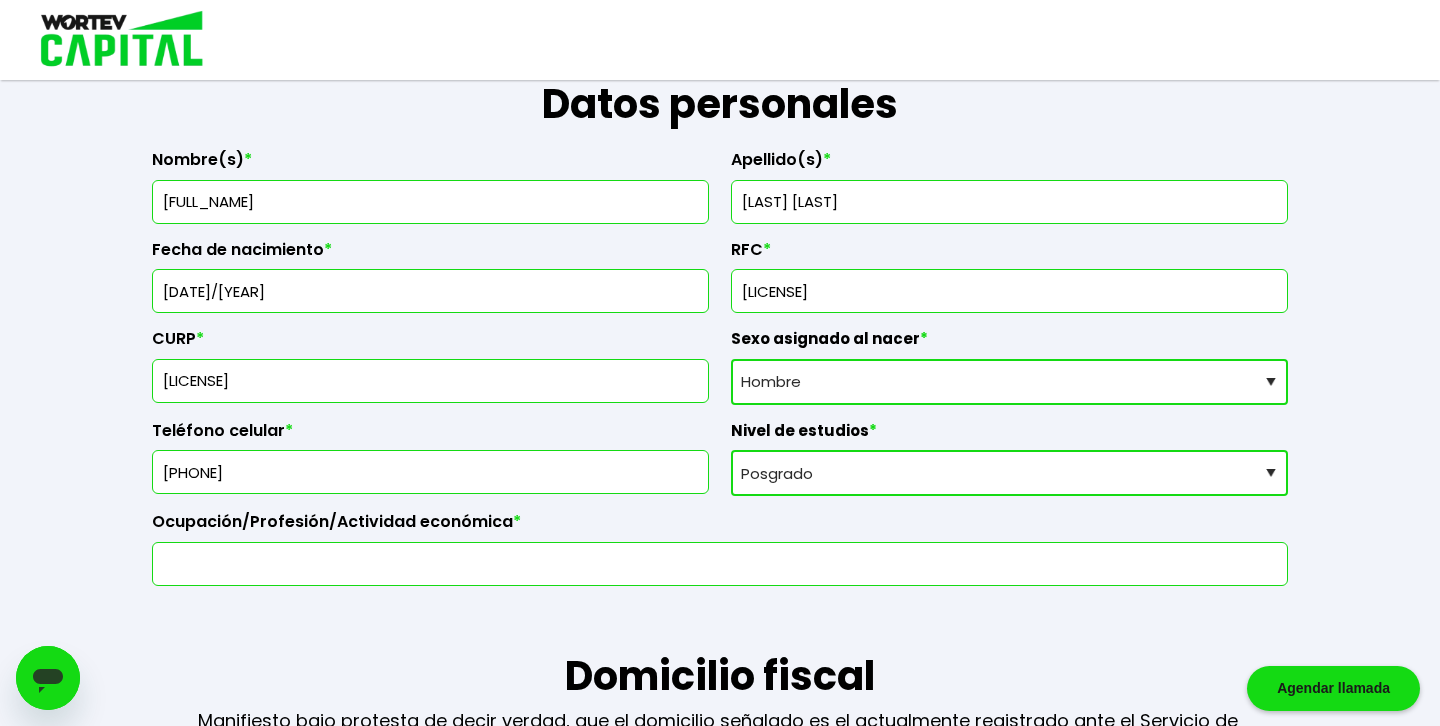 type on "E" 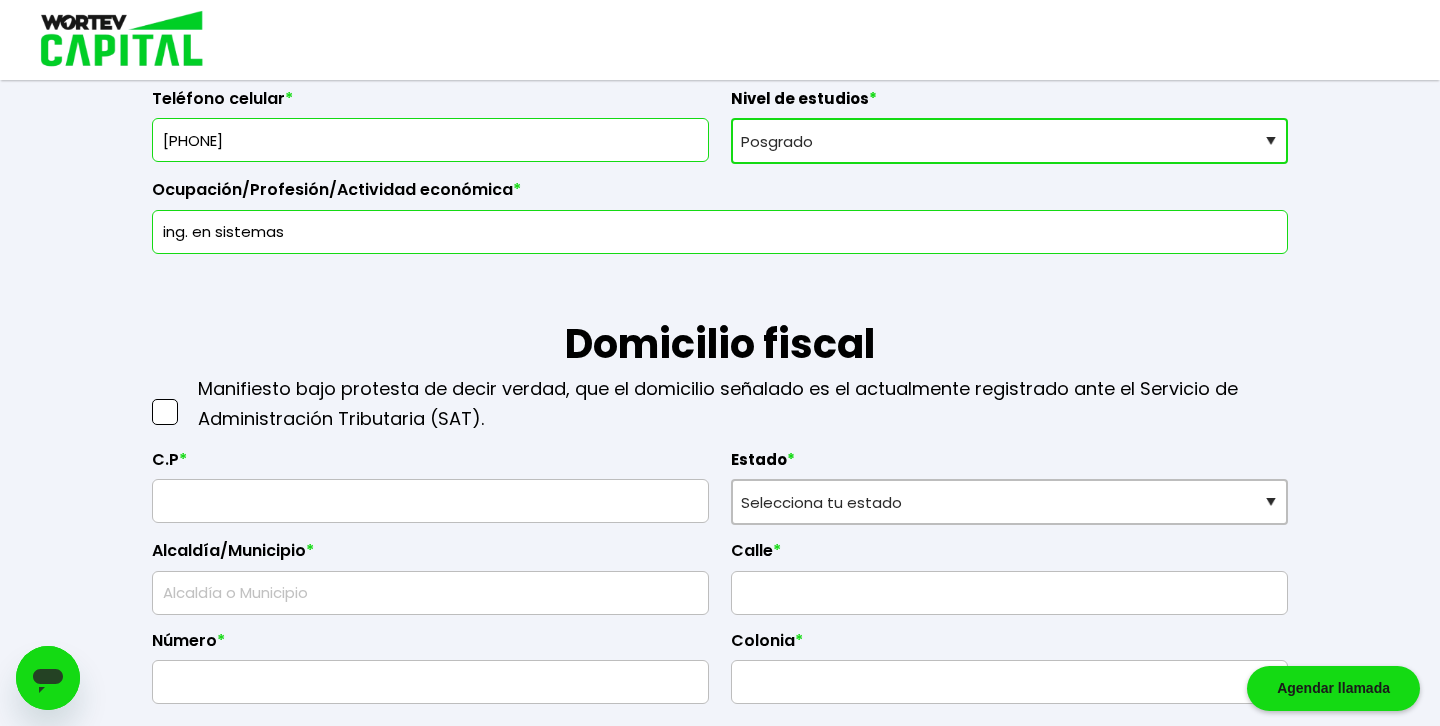 scroll, scrollTop: 648, scrollLeft: 0, axis: vertical 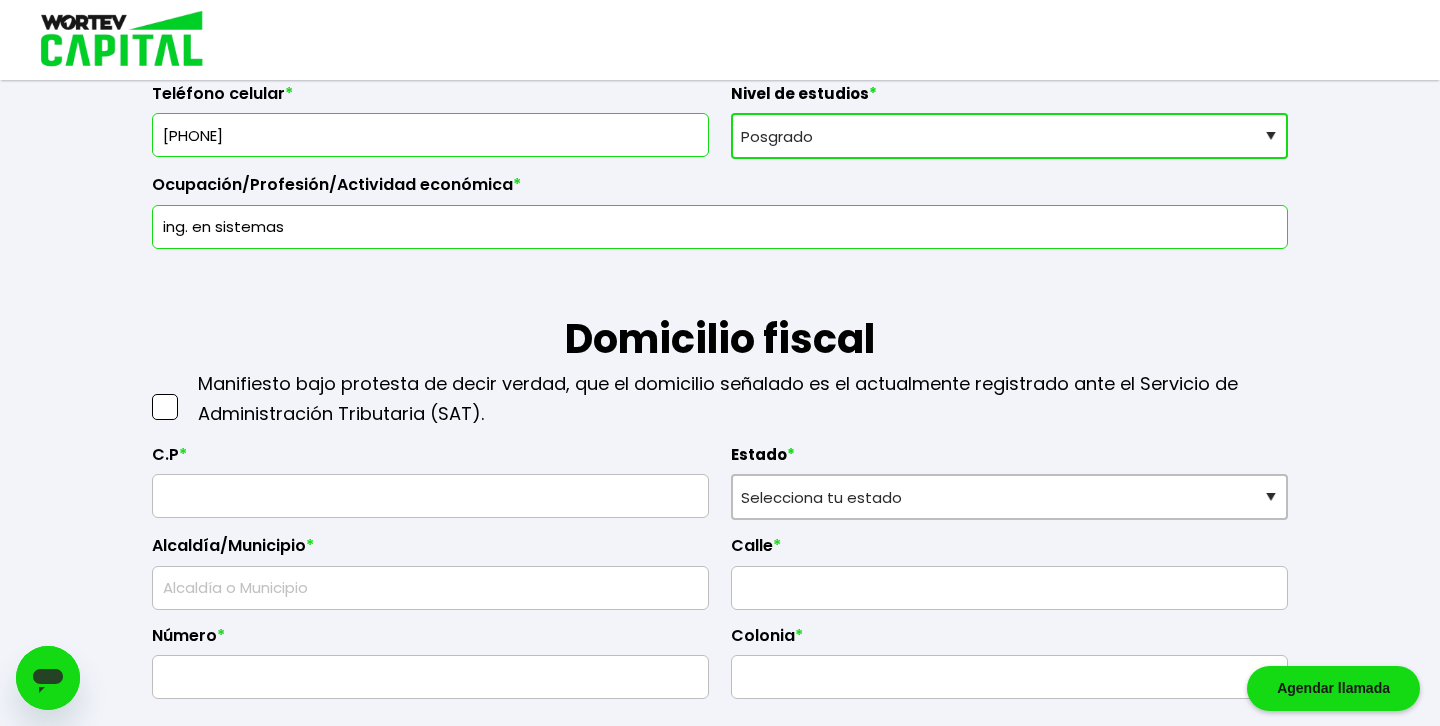 type on "ing. en sistemas" 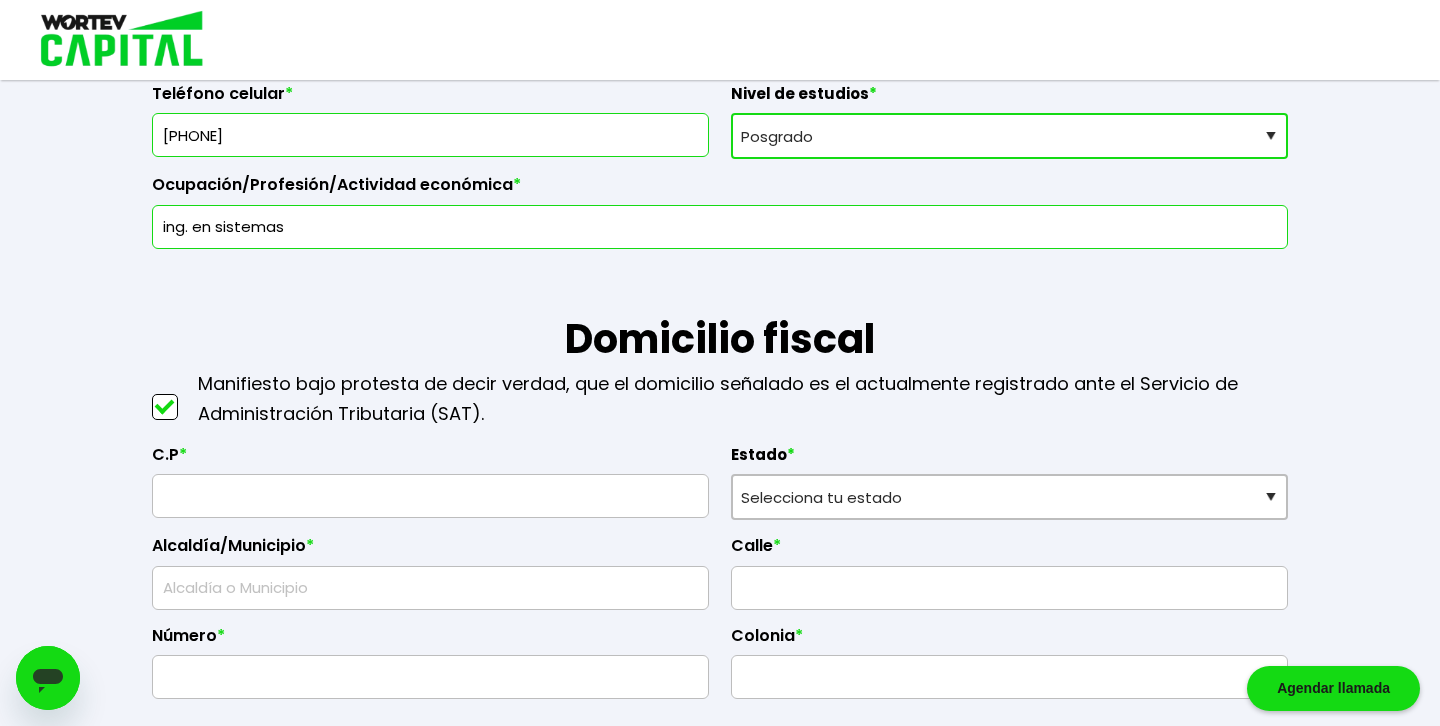 click at bounding box center (430, 496) 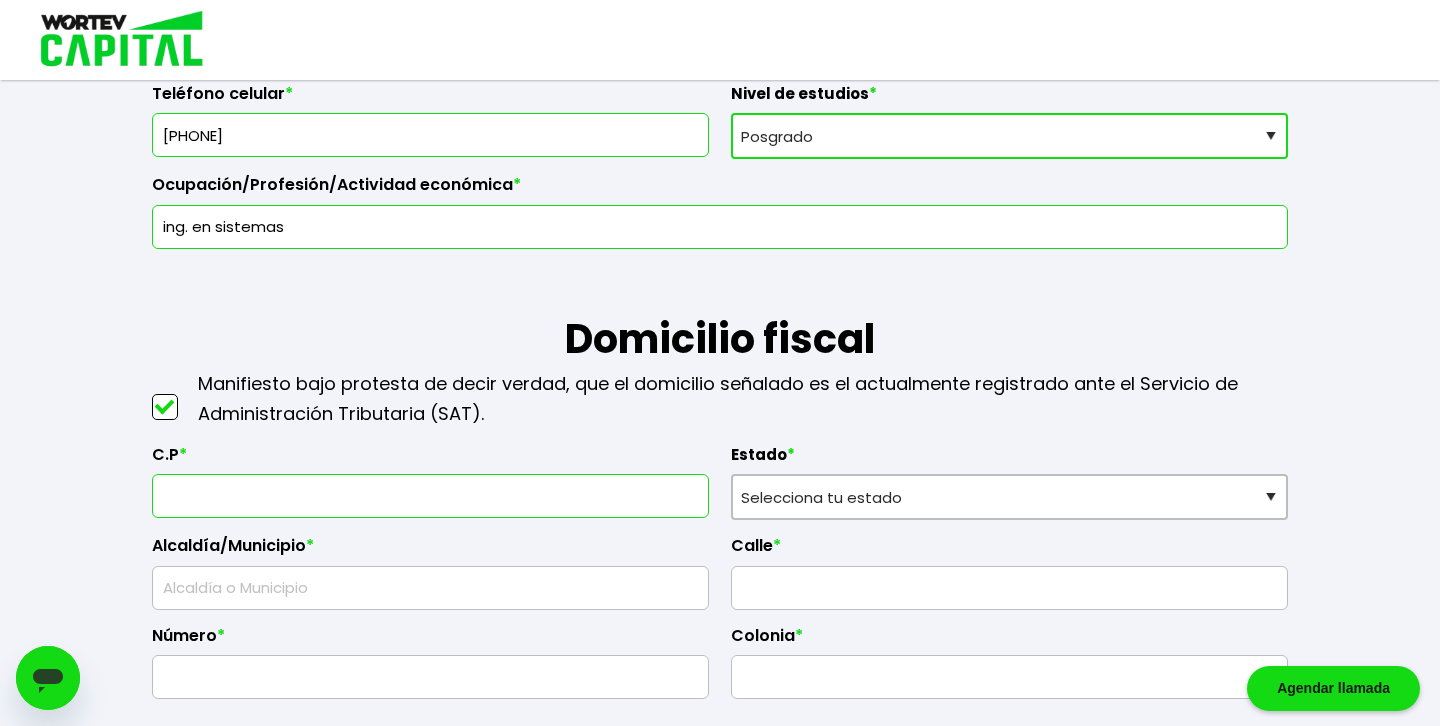 type on "[POSTAL_CODE]" 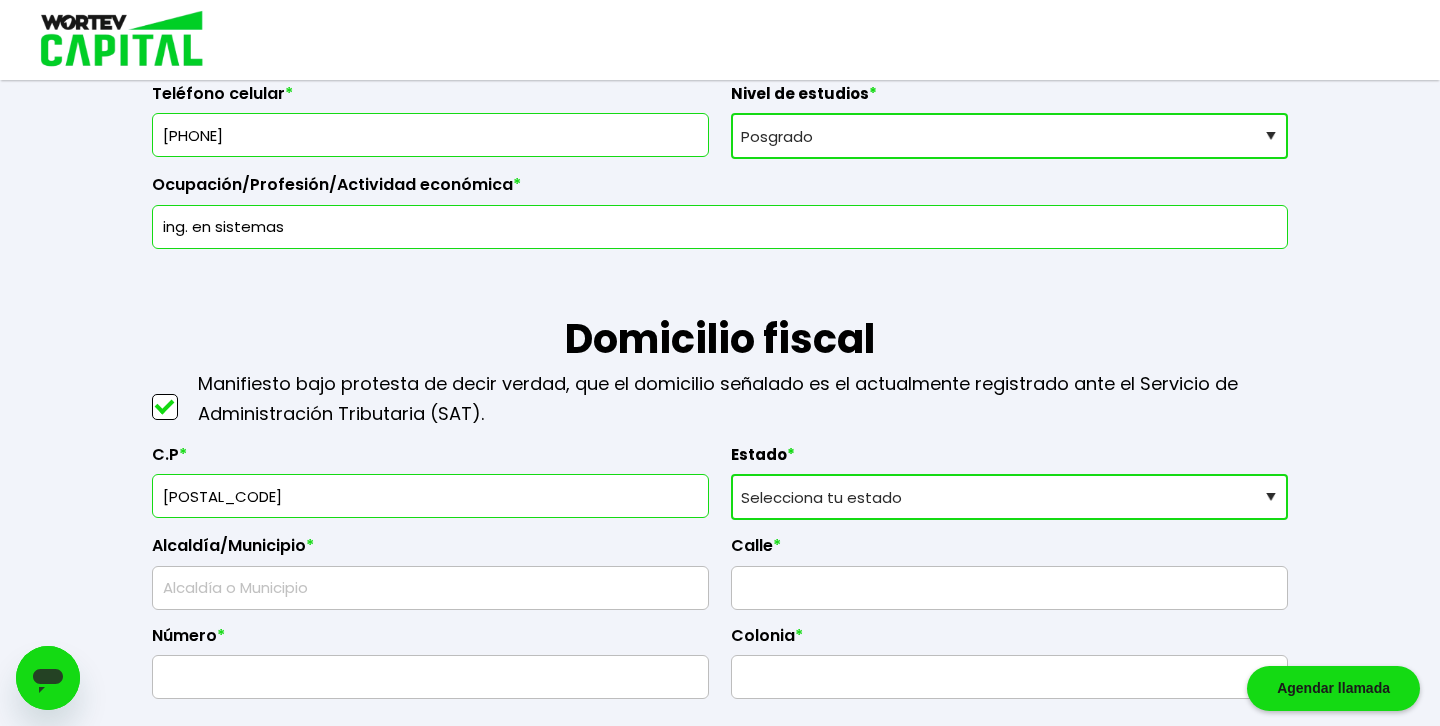 select on "DF" 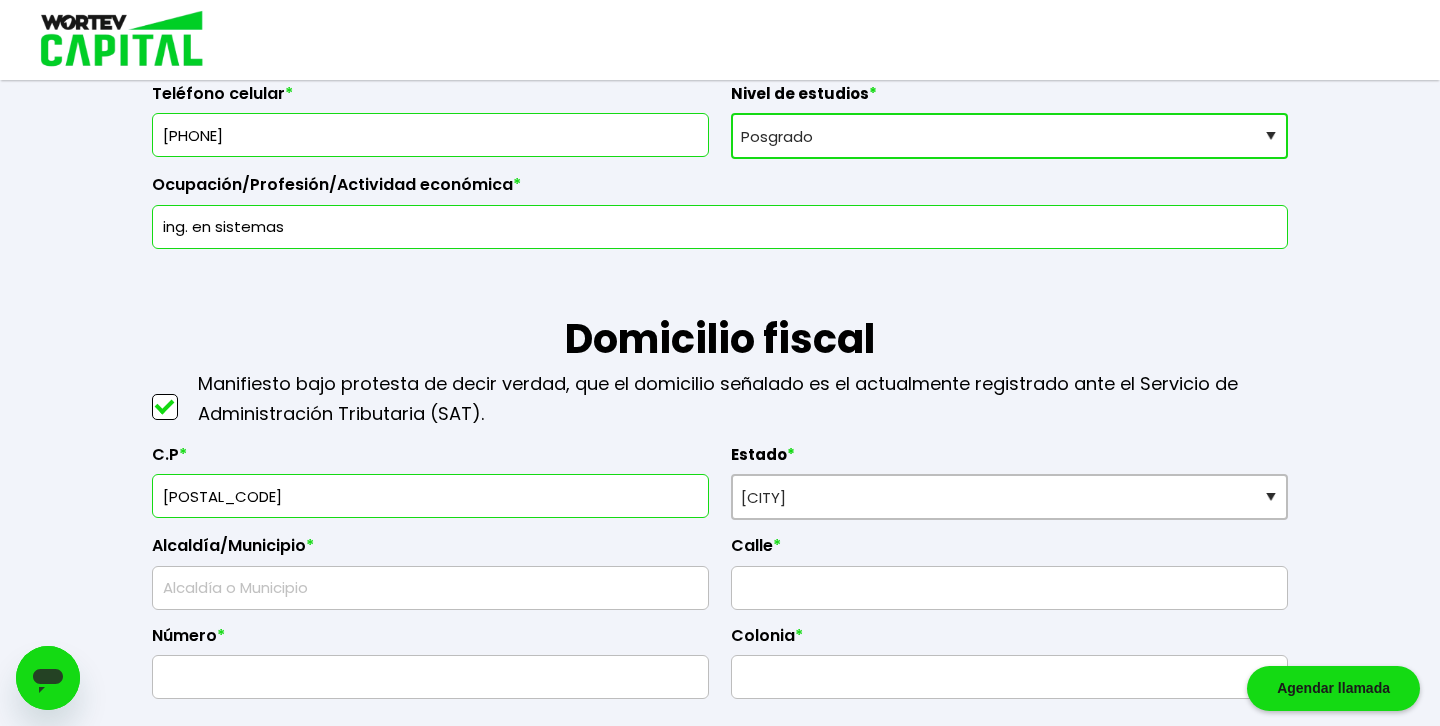 type on "[STREET]" 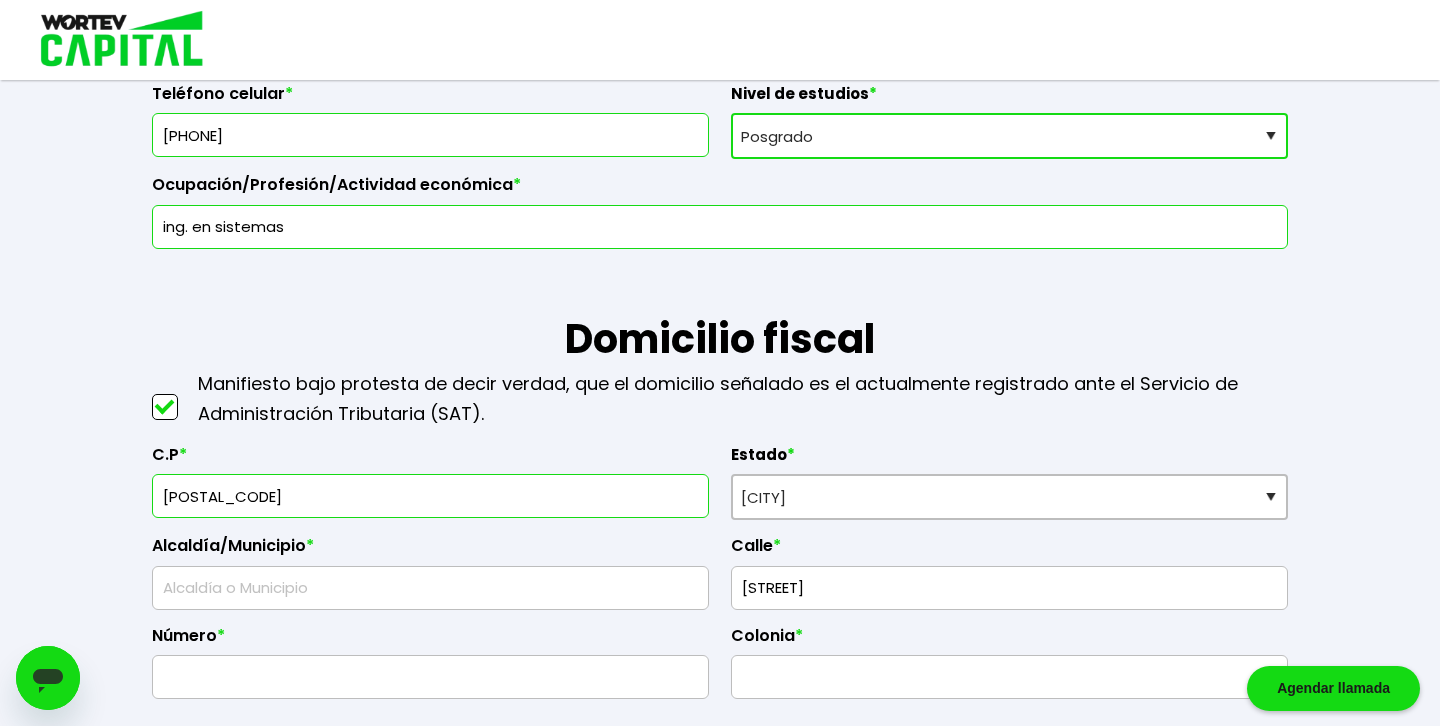 type on "6" 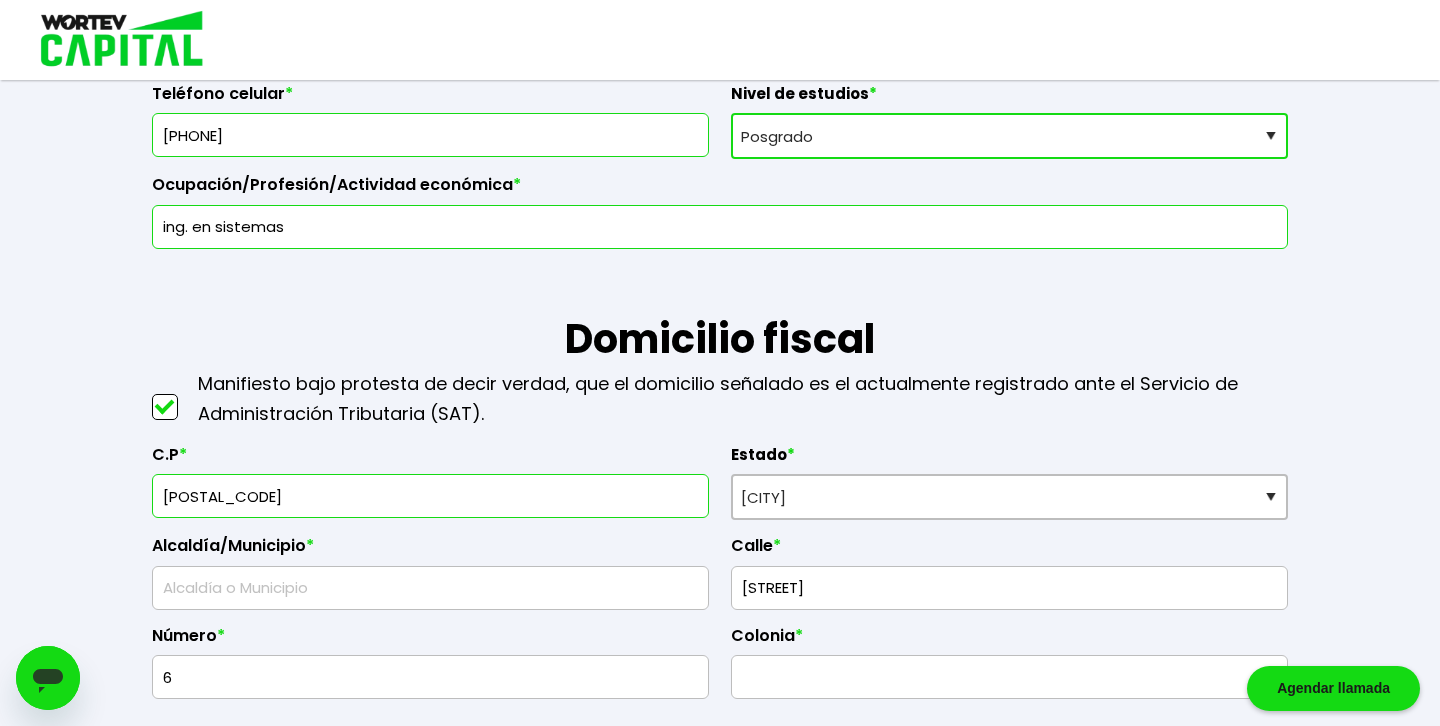 type on "[NEIGHBORHOOD]" 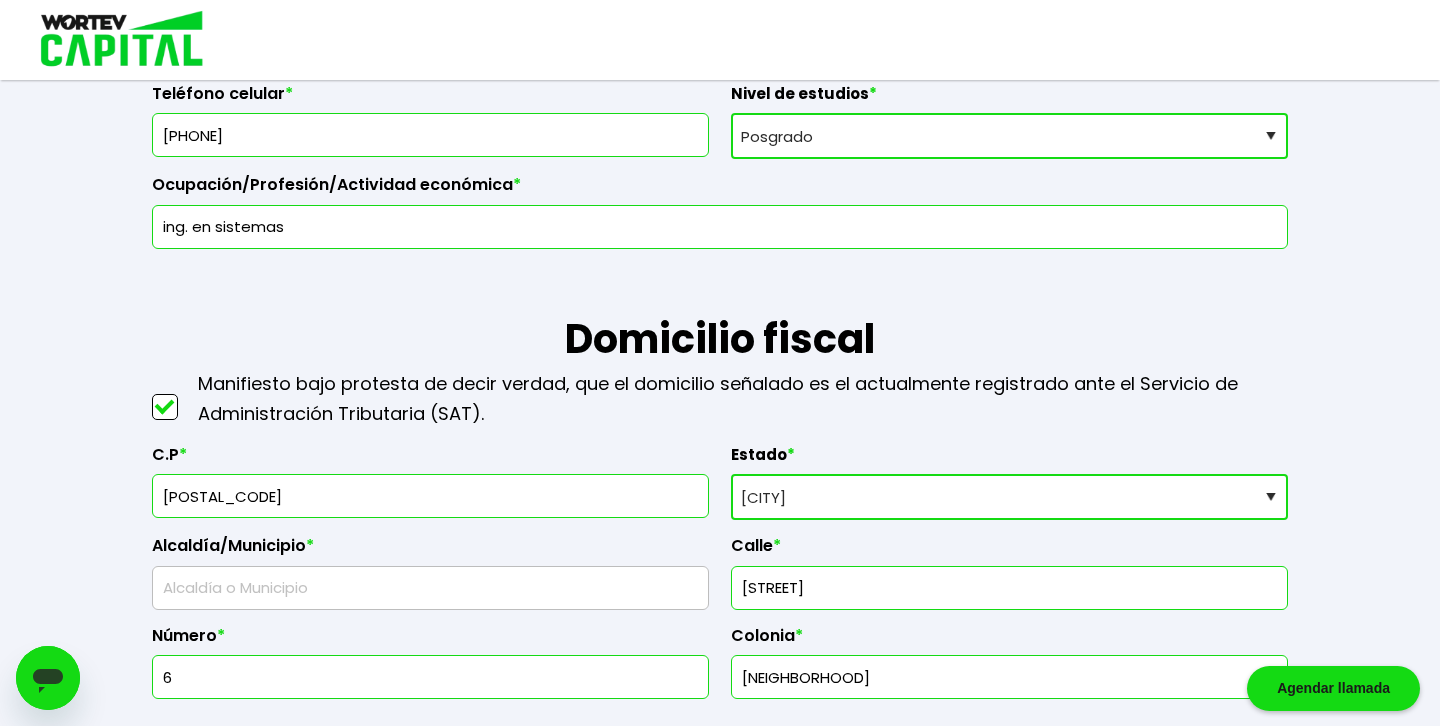 type on "[BOROUGH]" 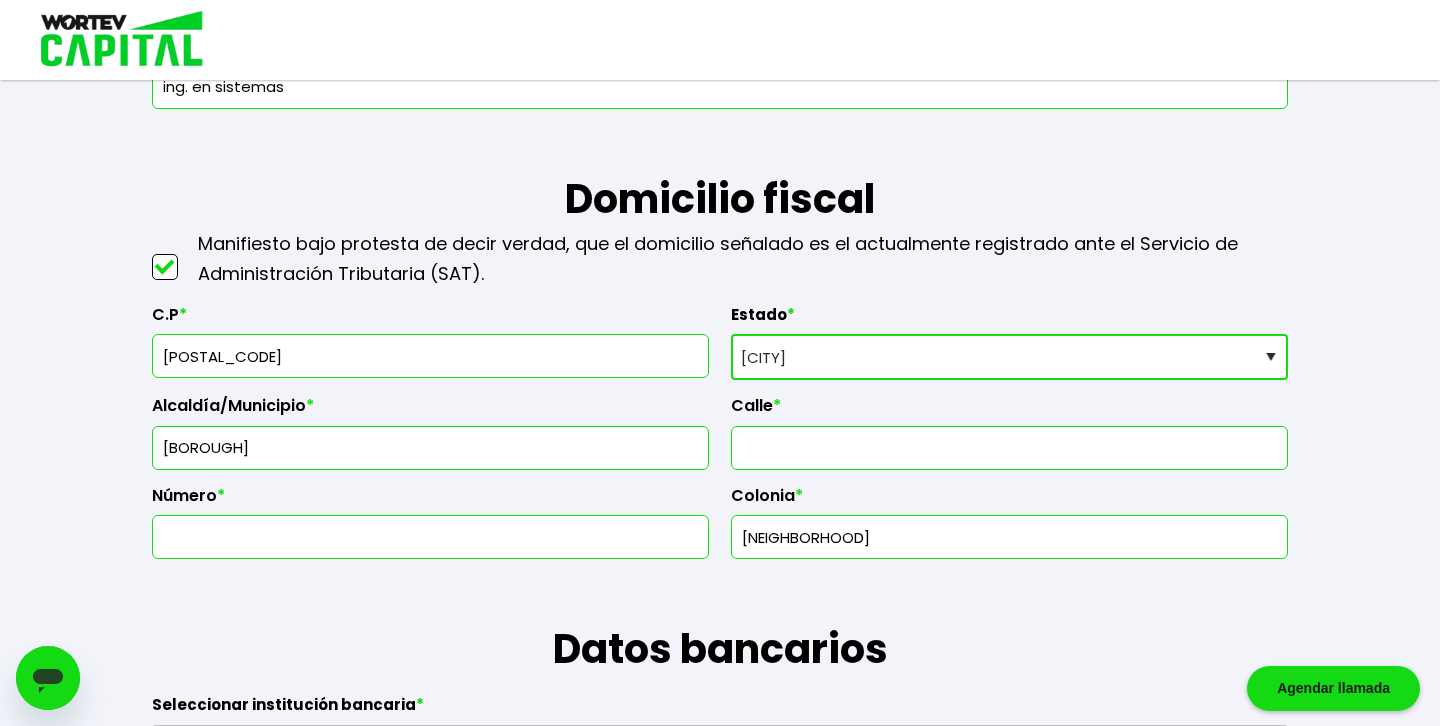 scroll, scrollTop: 844, scrollLeft: 0, axis: vertical 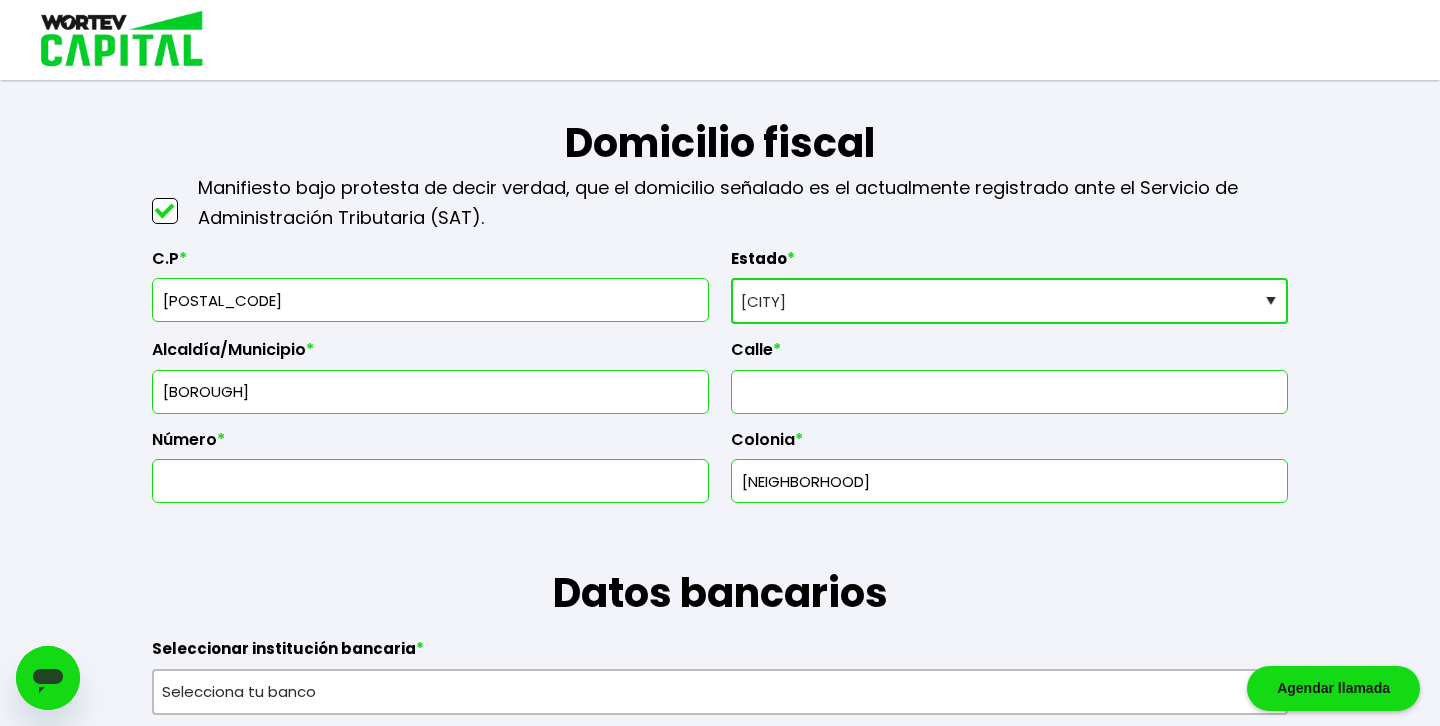 click at bounding box center [1009, 392] 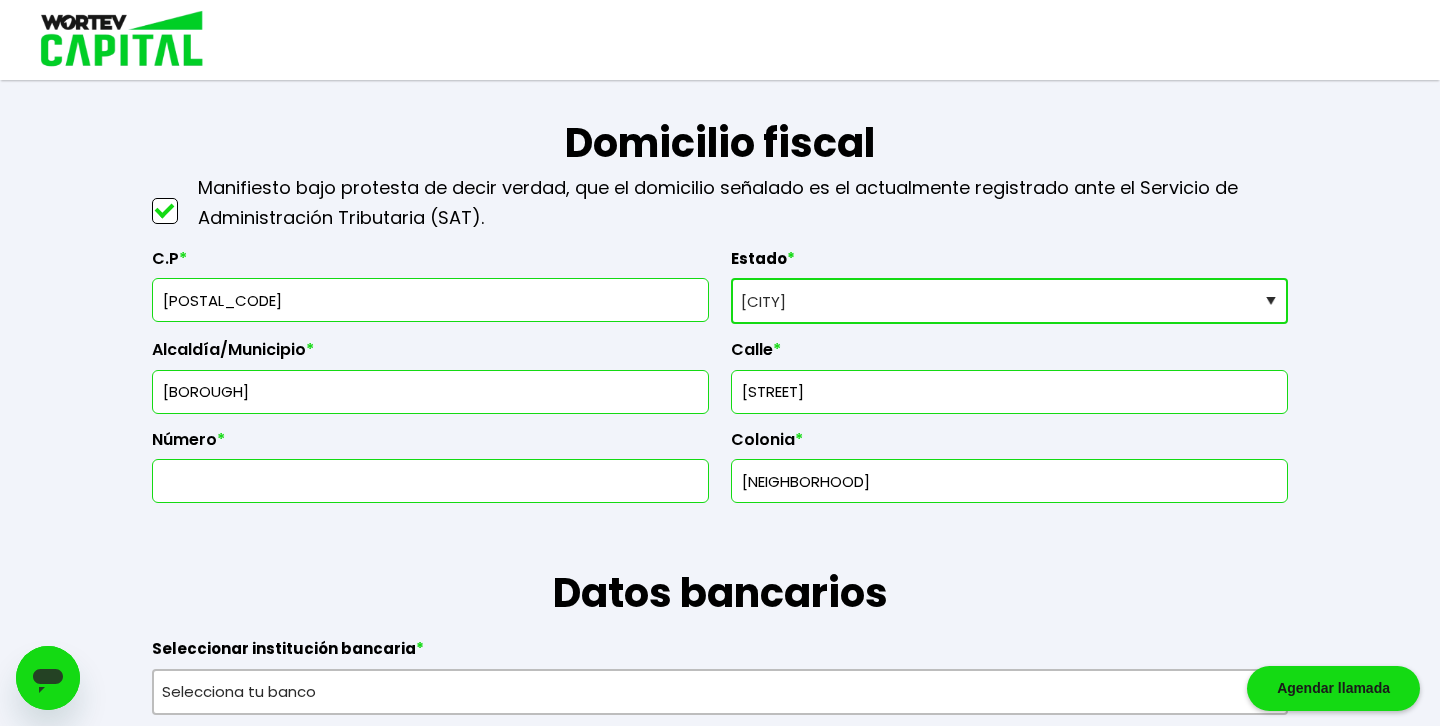 type on "6" 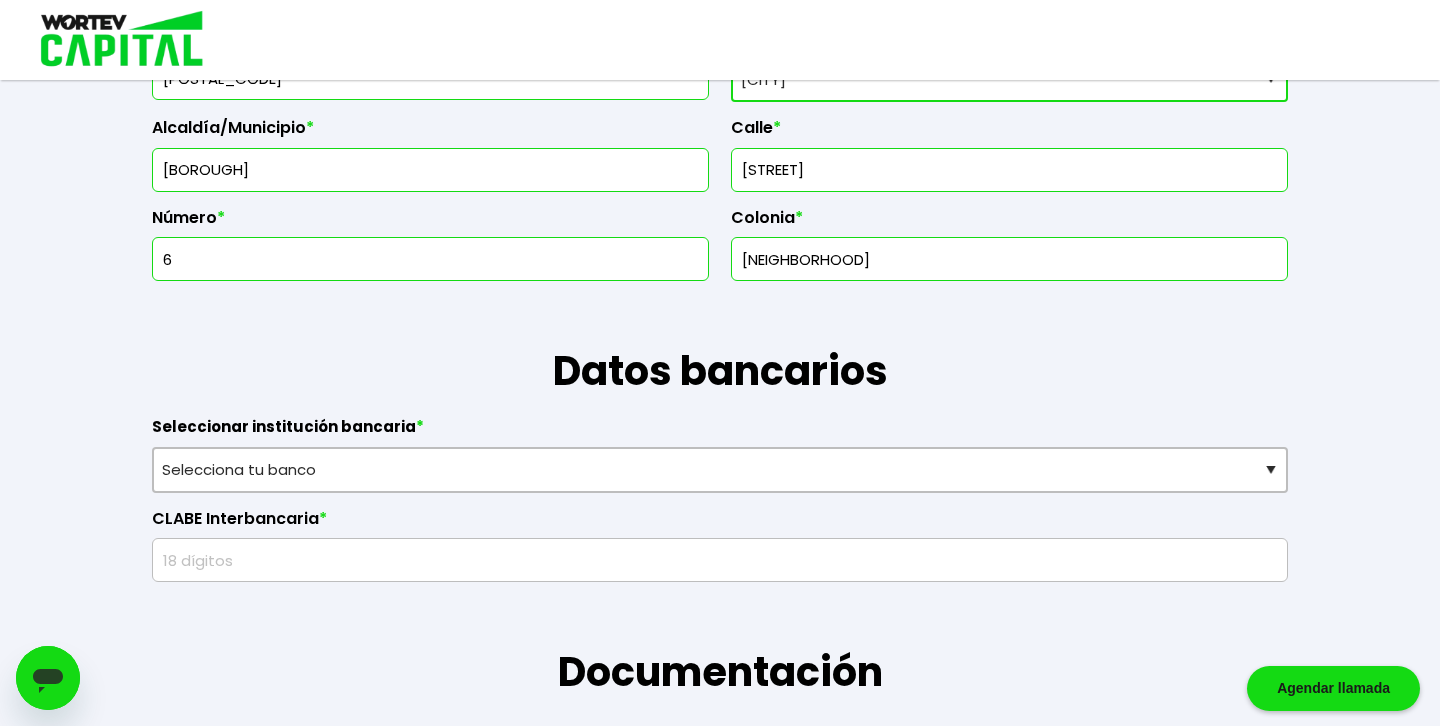 scroll, scrollTop: 1069, scrollLeft: 0, axis: vertical 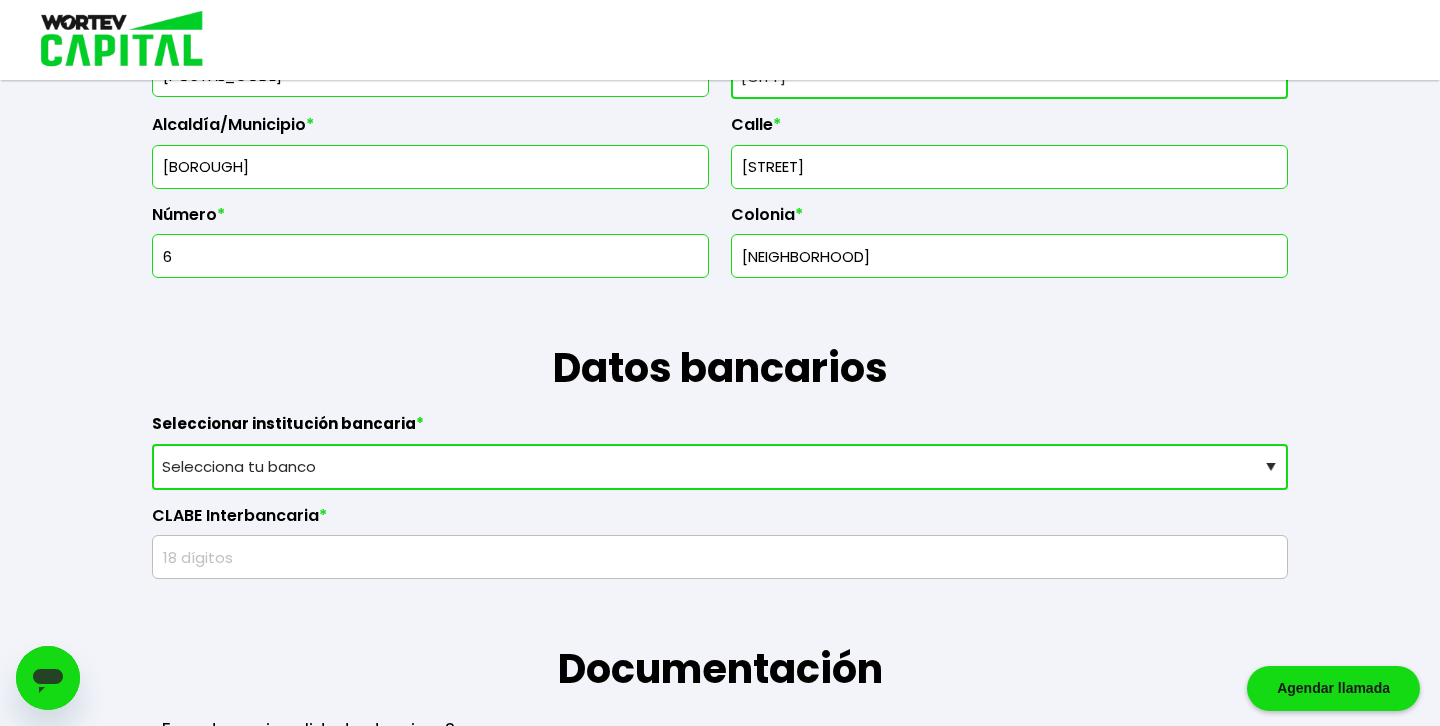click on "Selecciona tu banco ABC Capital Actinver Afirme Albo ASP Banamex Banbajio Banco Autofin Banco Azteca Banco Bancrea Banco Base Banco Inmobiliario Mexicano Banco Sabadell Banco ve por más Bancoppel Banjercito Bankaool Banorte Banregio Banregio (Hey Banco) Bansefi Bansi BBVA Bancomer Bineo Caja Morelia Valladolid Caja Popular Mexicana Caja Yanga CIBanco Compartamos Banco CONSUBANCO Cuenca Finsus Fondeadora Grupo Financiero MULTIVA HSBC Inbursa INTERCAM Banco INVEX IXE Klar Alternativos ku-bo Financiero, S.A. de C.V. Mercado Pago Mifel Nu Bank Santander Scotiabank Stori STP Uala Otro" at bounding box center [720, 467] 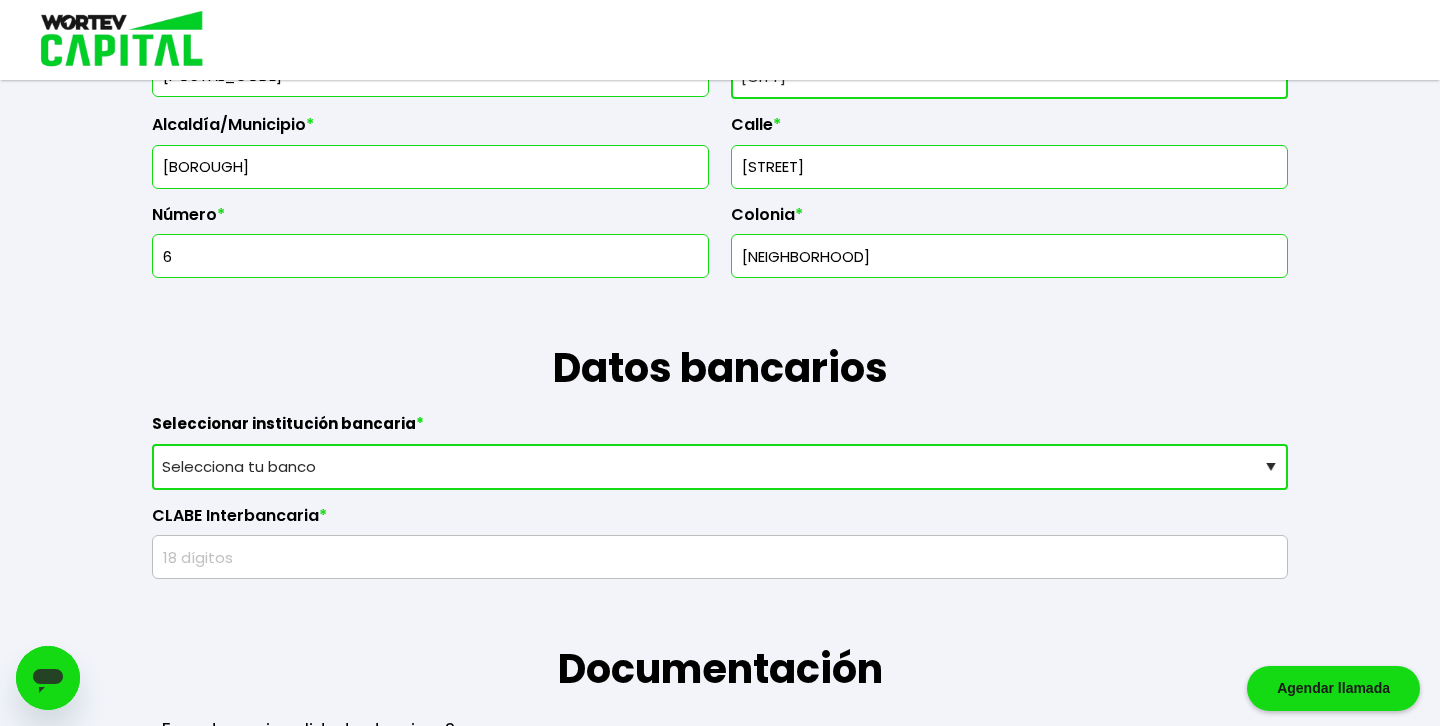 select on "BBVA Bancomer" 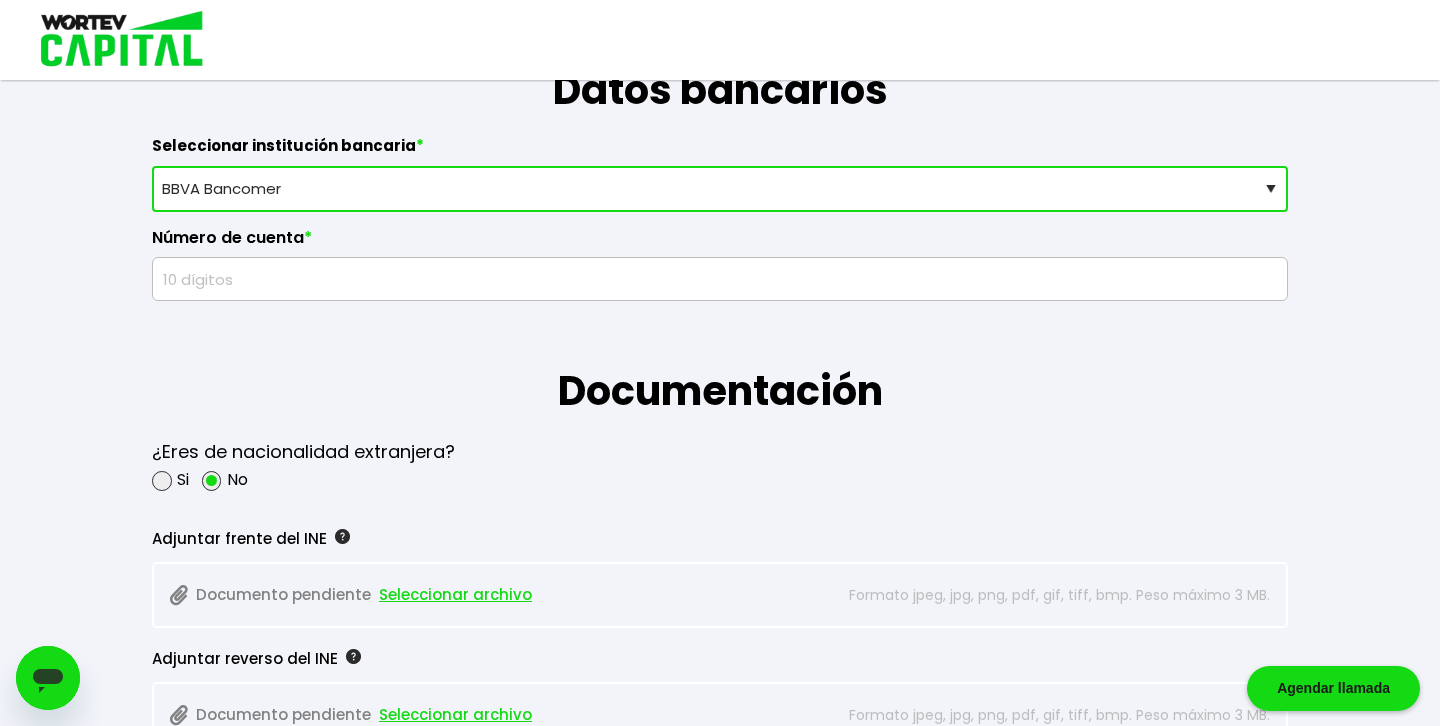 scroll, scrollTop: 1348, scrollLeft: 0, axis: vertical 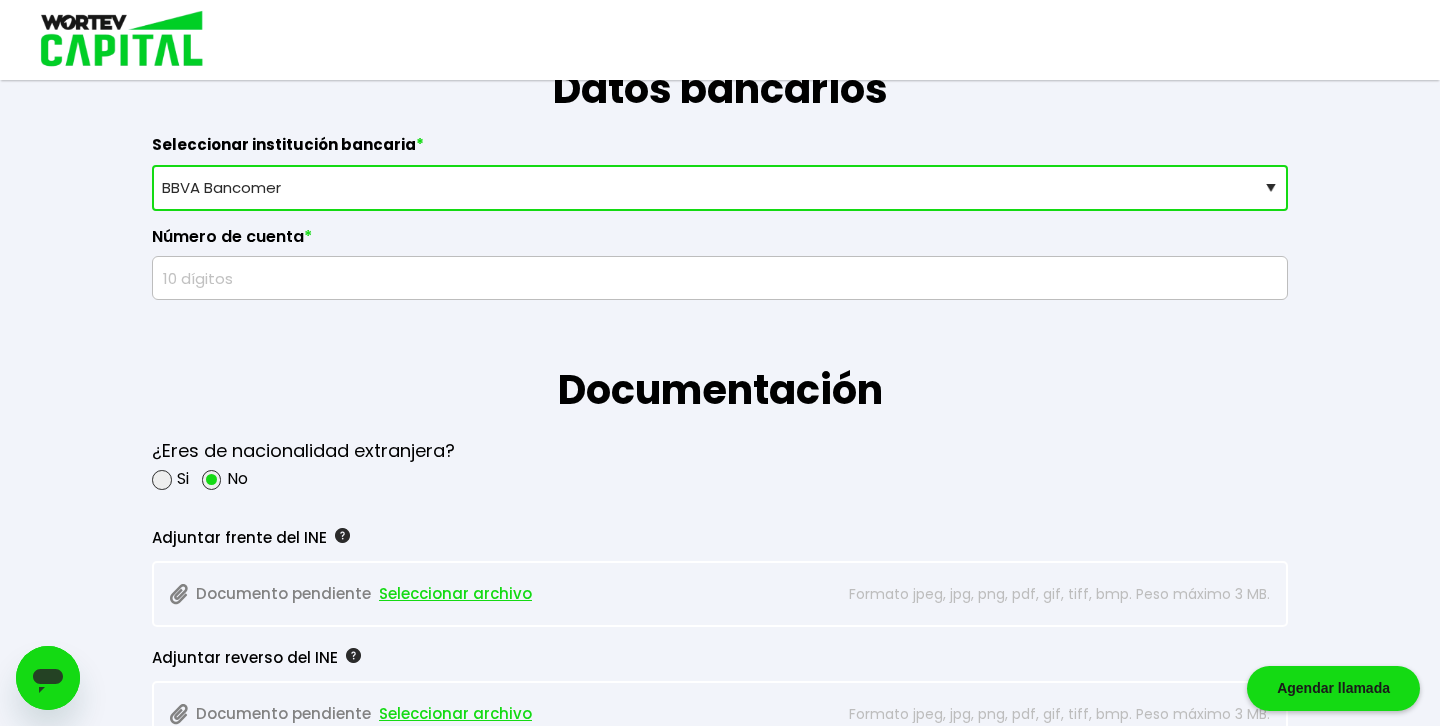 click at bounding box center [720, 278] 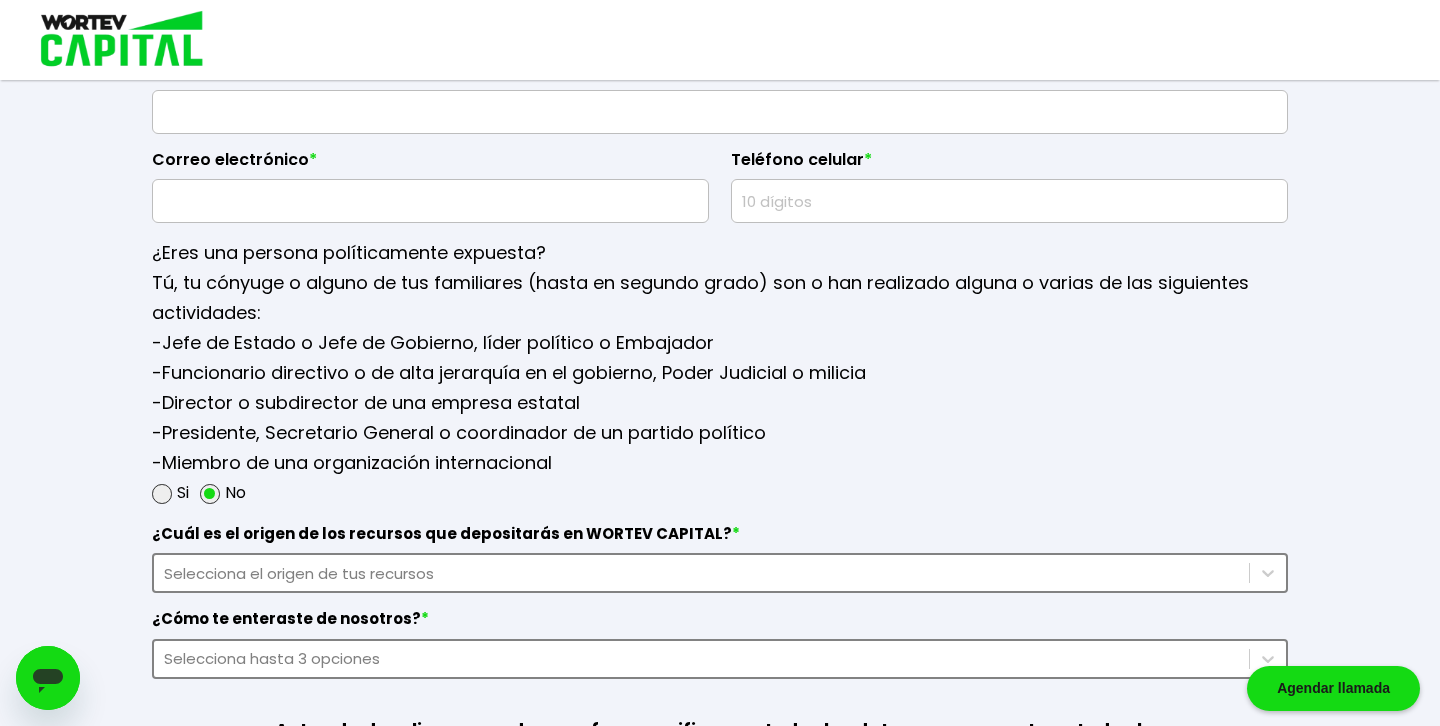 scroll, scrollTop: 2455, scrollLeft: 0, axis: vertical 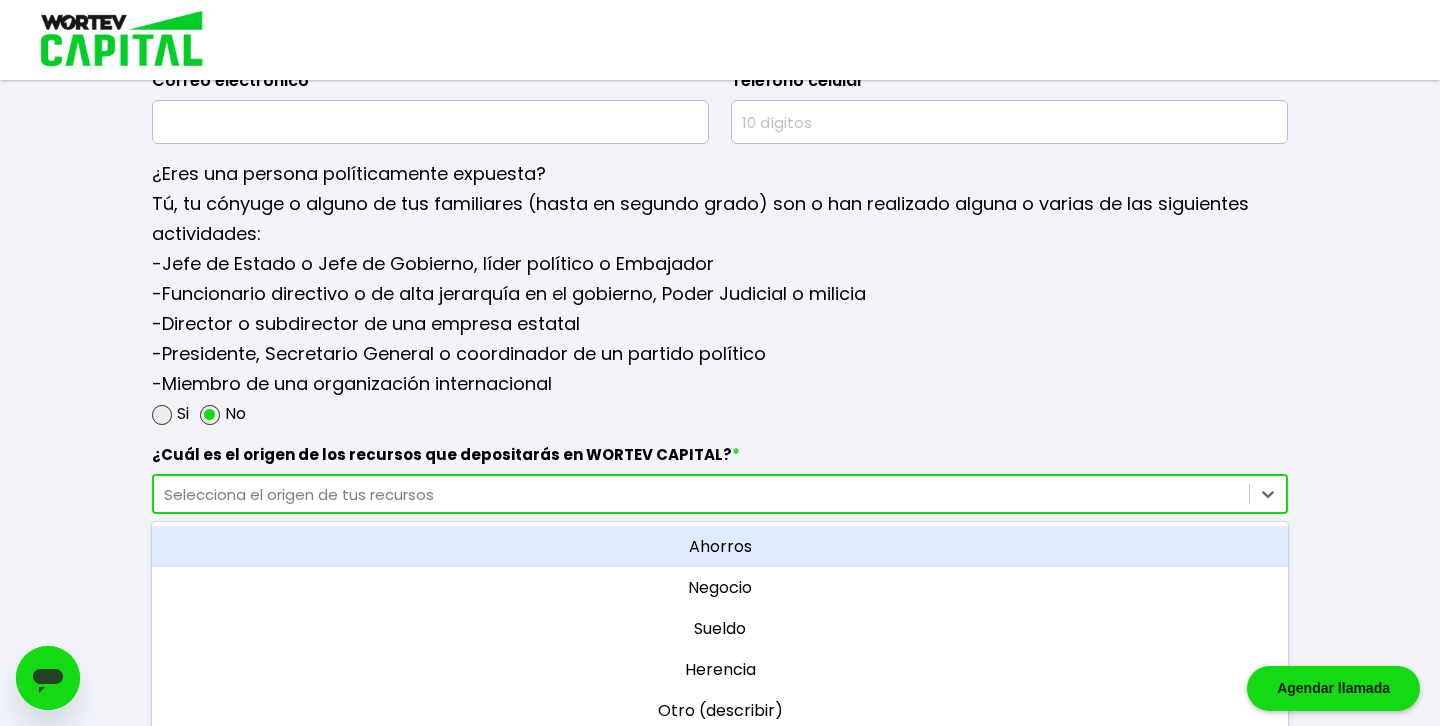 click on "option Ahorros focused, 1 of 5. 5 results available. Use Up and Down to choose options, press Enter to select the currently focused option, press Escape to exit the menu, press Tab to select the option and exit the menu. Selecciona el origen de tus recursos Ahorros Negocio Sueldo Herencia Otro (describir)" at bounding box center (720, 494) 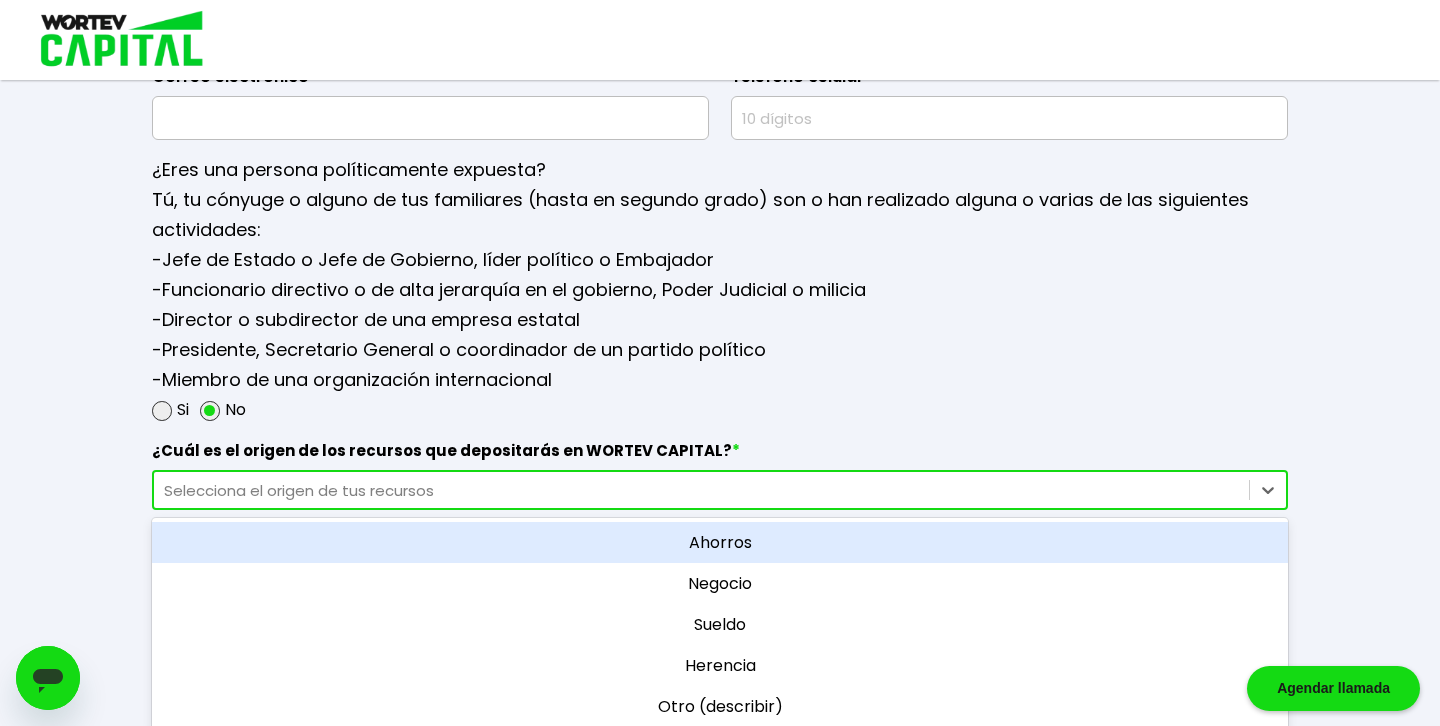 scroll, scrollTop: 2564, scrollLeft: 0, axis: vertical 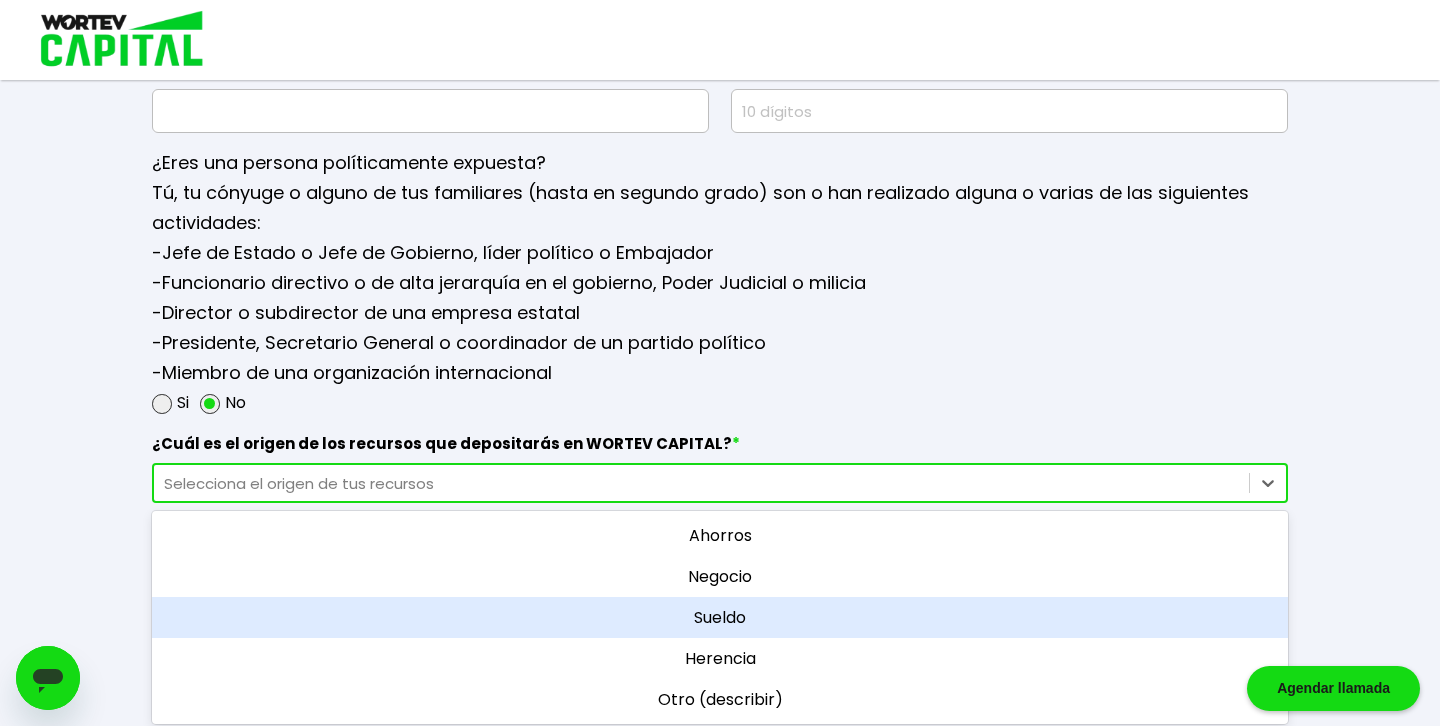 click on "Sueldo" at bounding box center (720, 617) 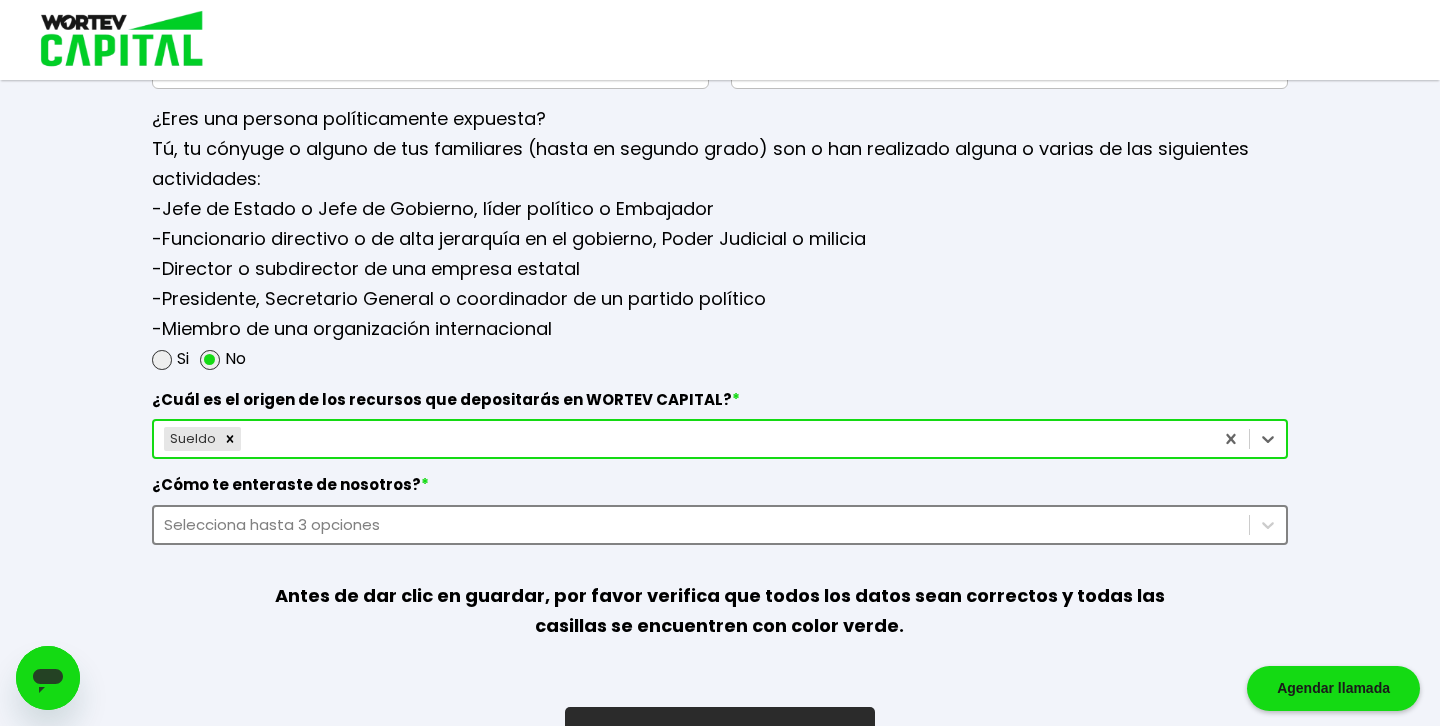 scroll, scrollTop: 2672, scrollLeft: 0, axis: vertical 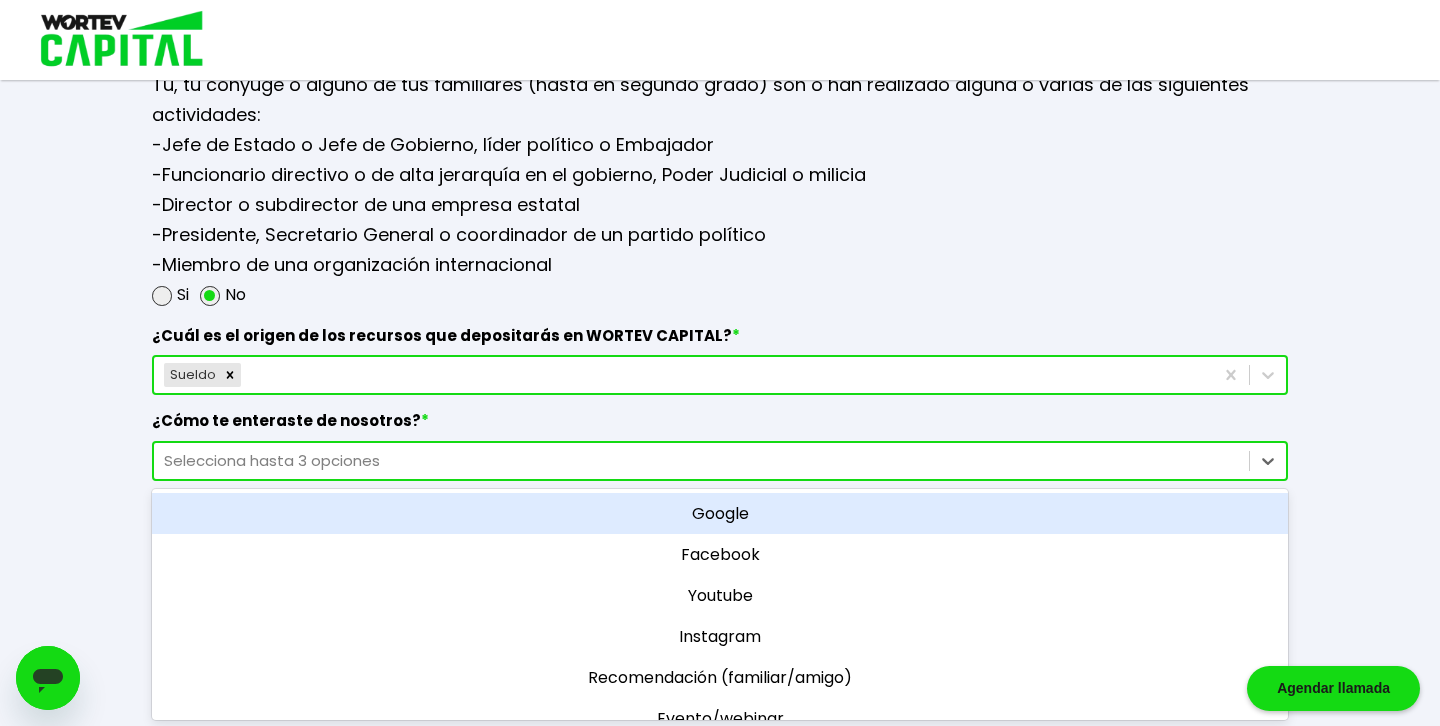 click on "Selecciona hasta 3 opciones" at bounding box center [720, 461] 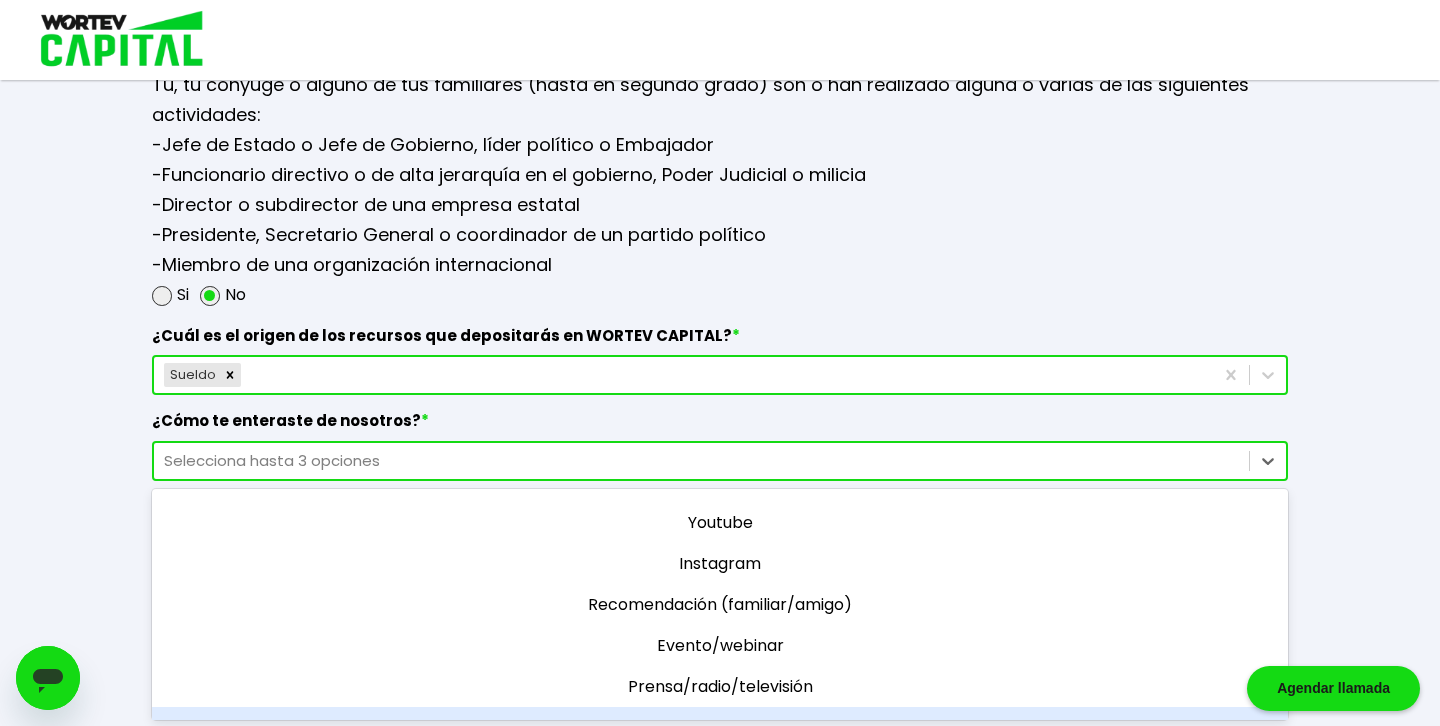 scroll, scrollTop: 45, scrollLeft: 0, axis: vertical 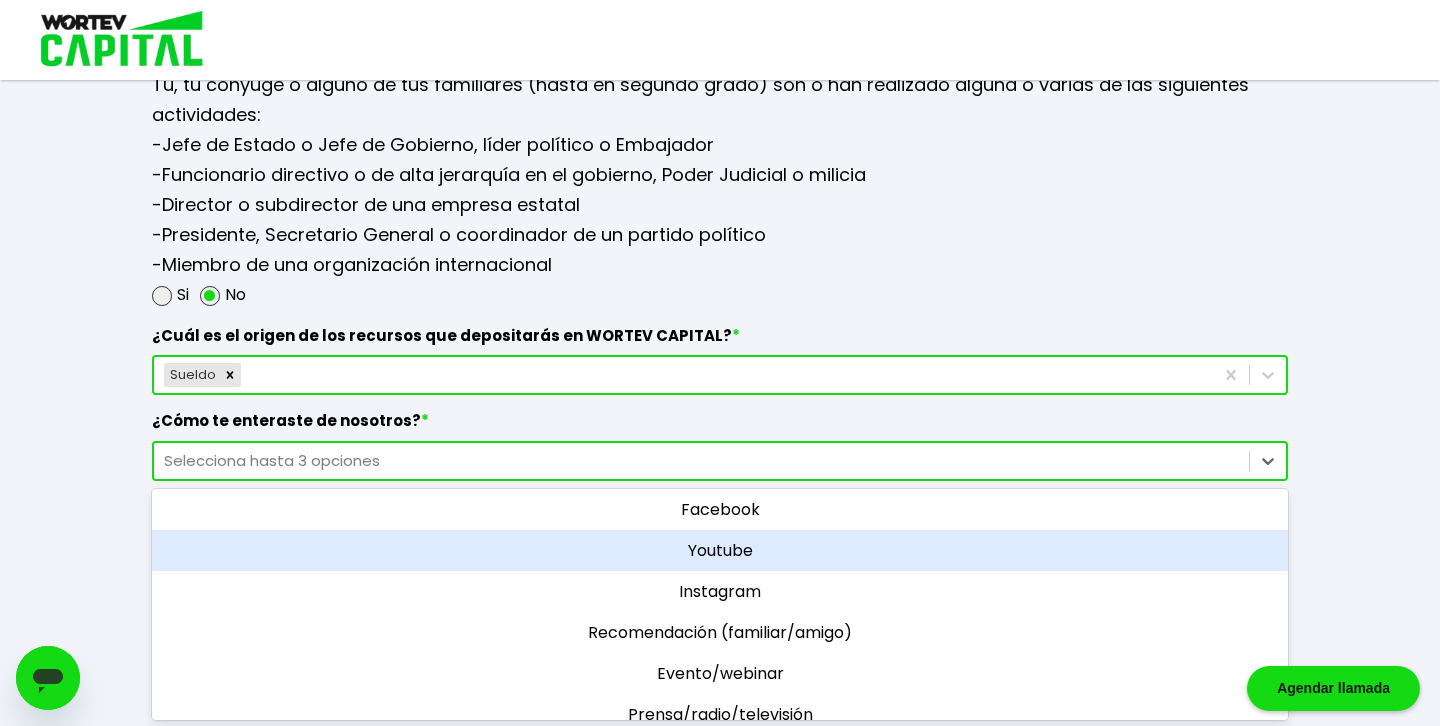click on "Youtube" at bounding box center [720, 550] 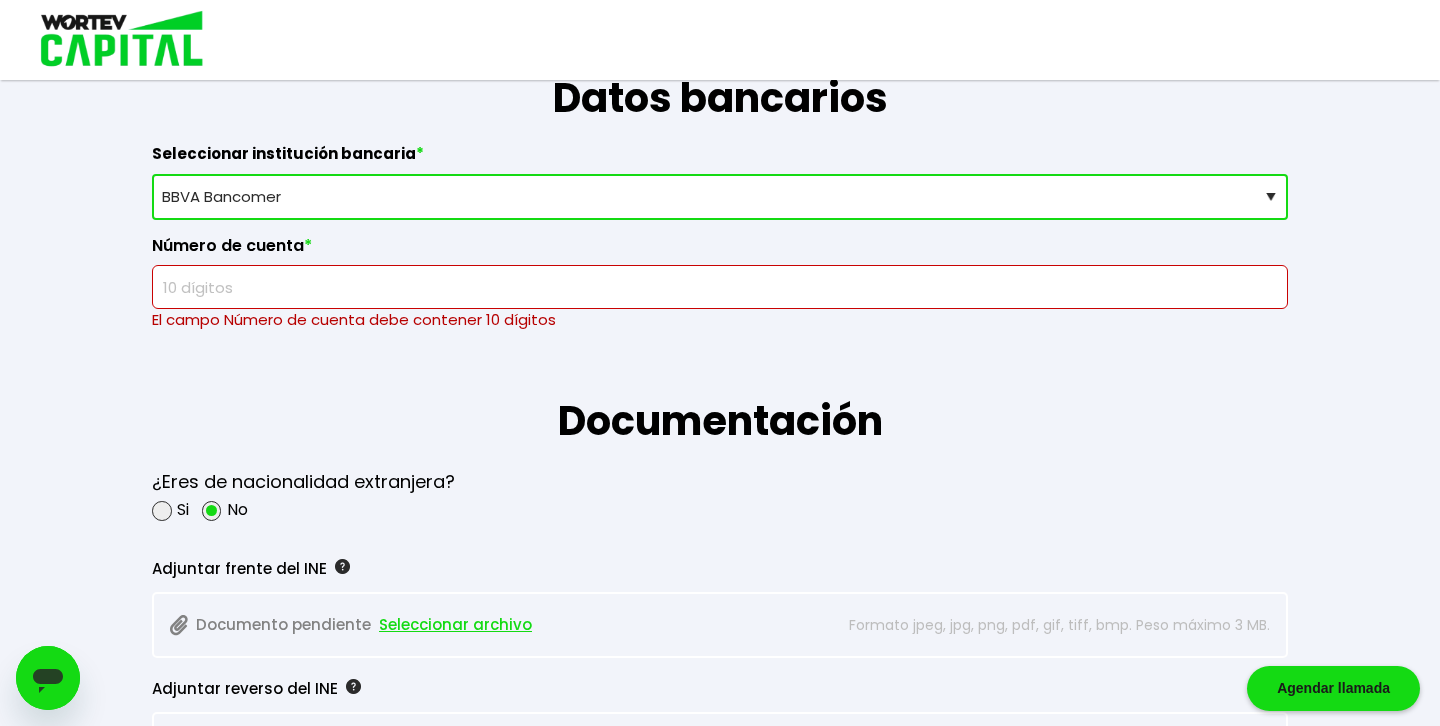 scroll, scrollTop: 1336, scrollLeft: 0, axis: vertical 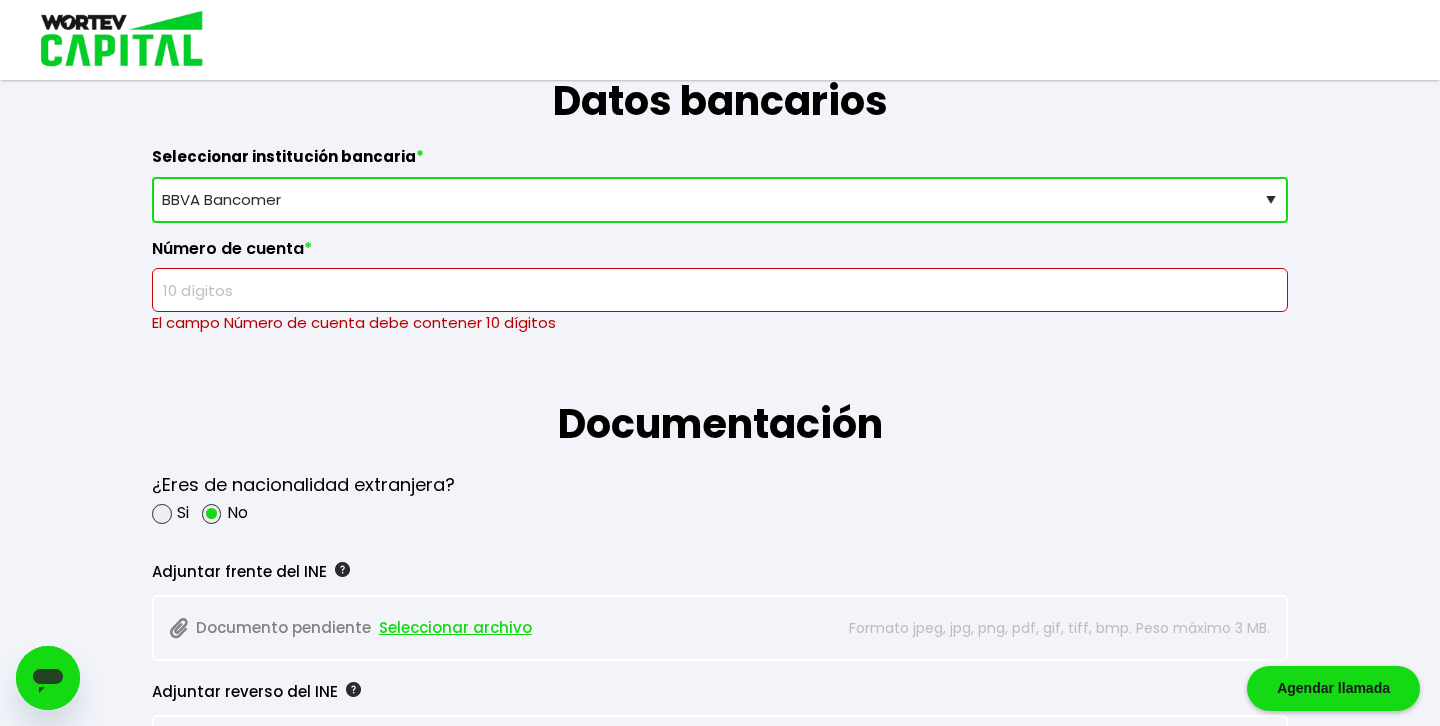 click at bounding box center [720, 290] 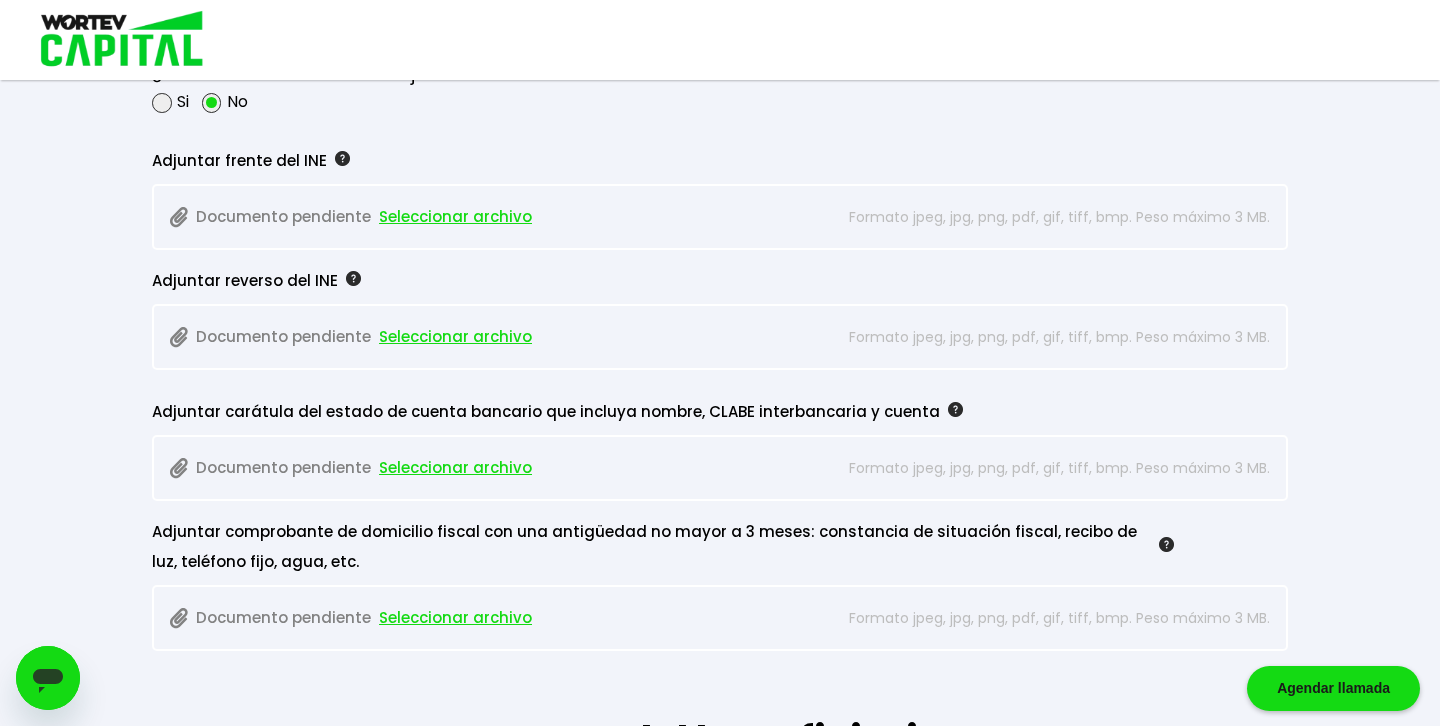 scroll, scrollTop: 2672, scrollLeft: 0, axis: vertical 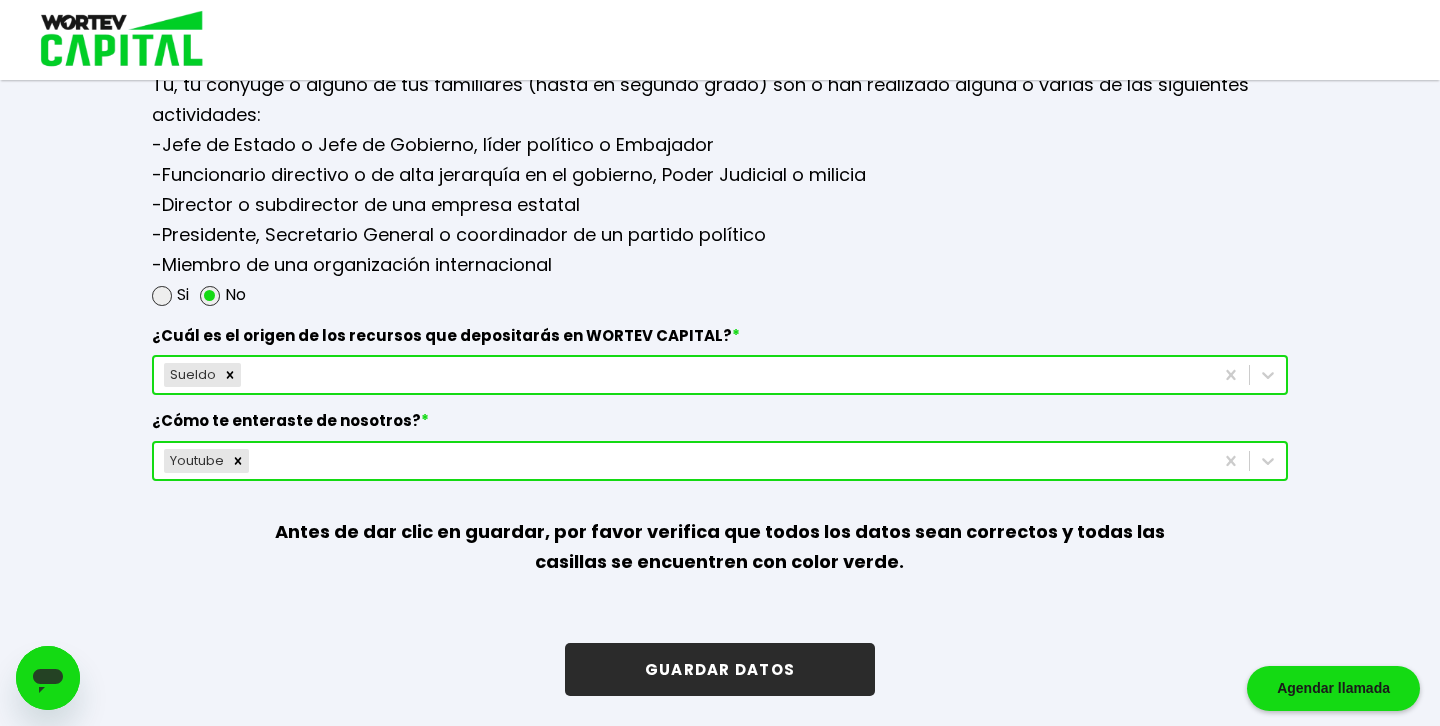 click on "GUARDAR DATOS" at bounding box center (720, 669) 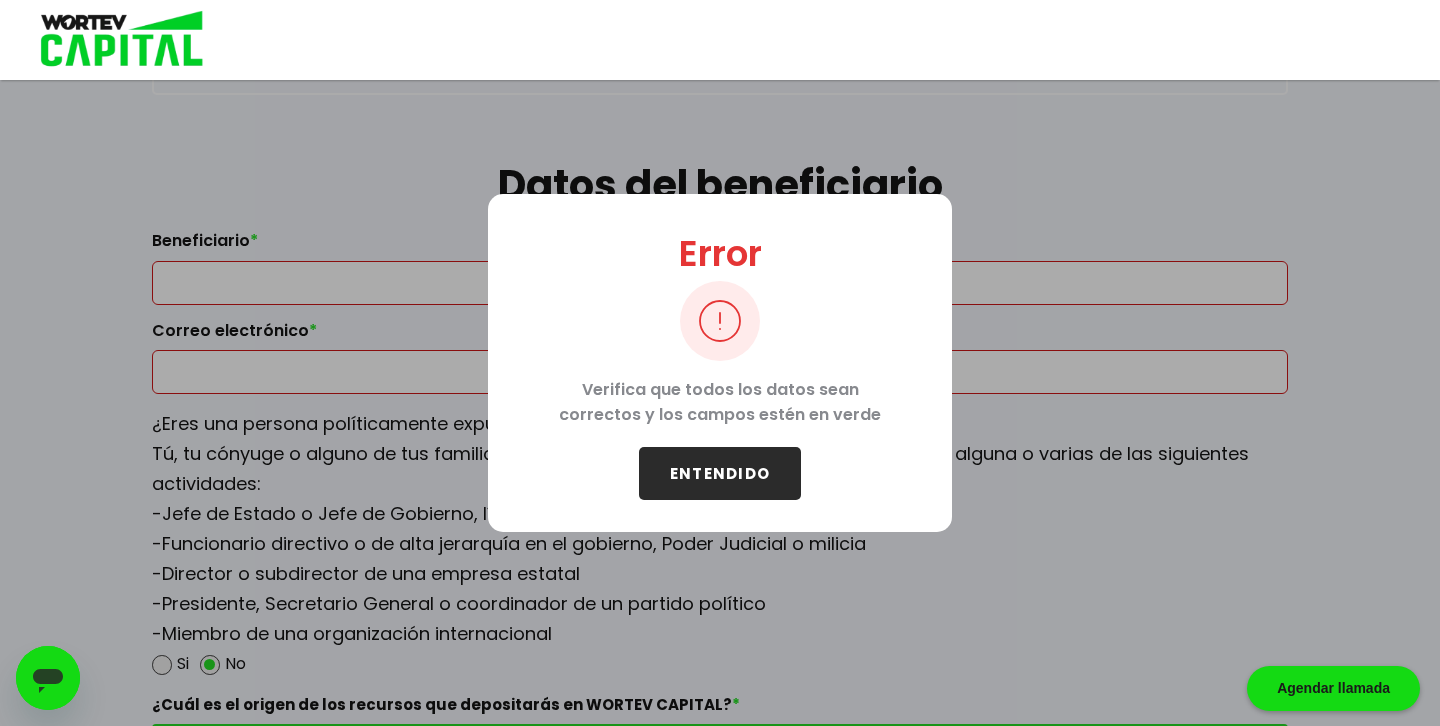 scroll, scrollTop: 2287, scrollLeft: 0, axis: vertical 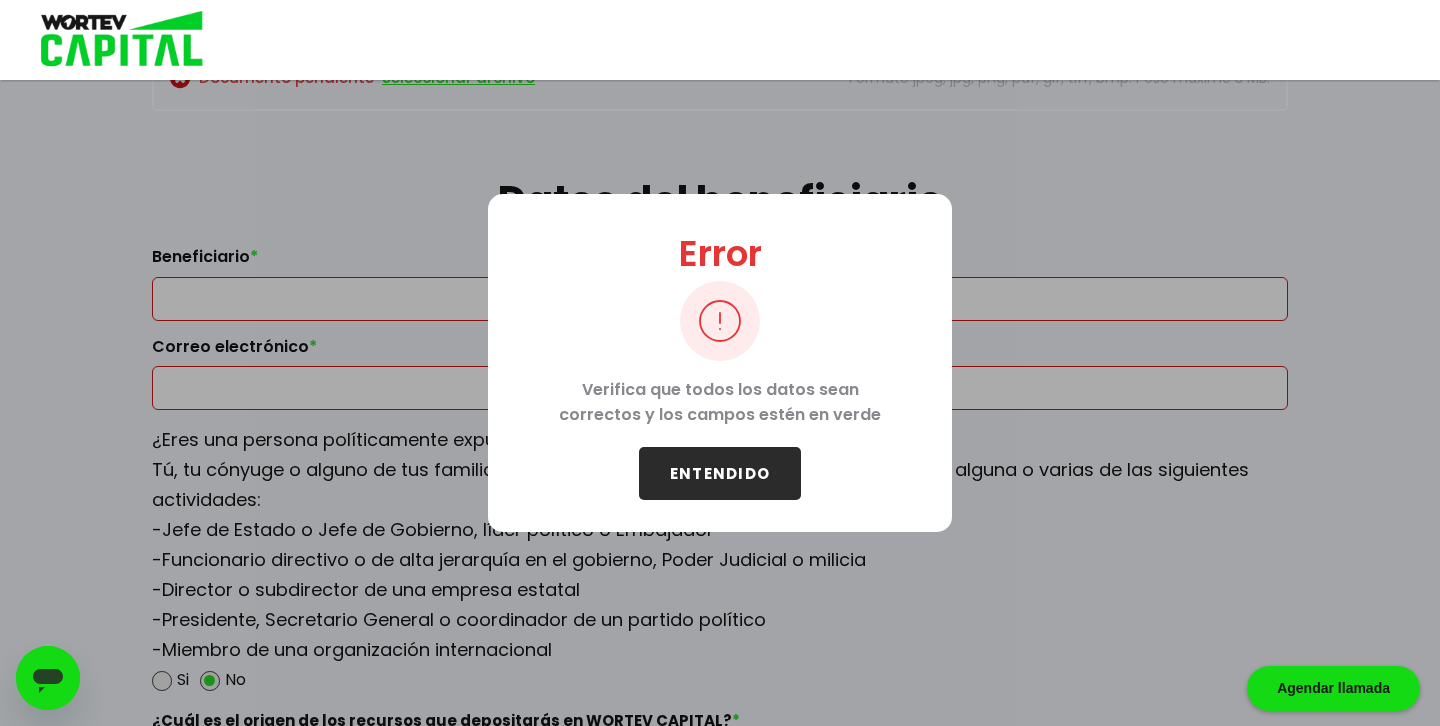 click on "ENTENDIDO" at bounding box center (720, 473) 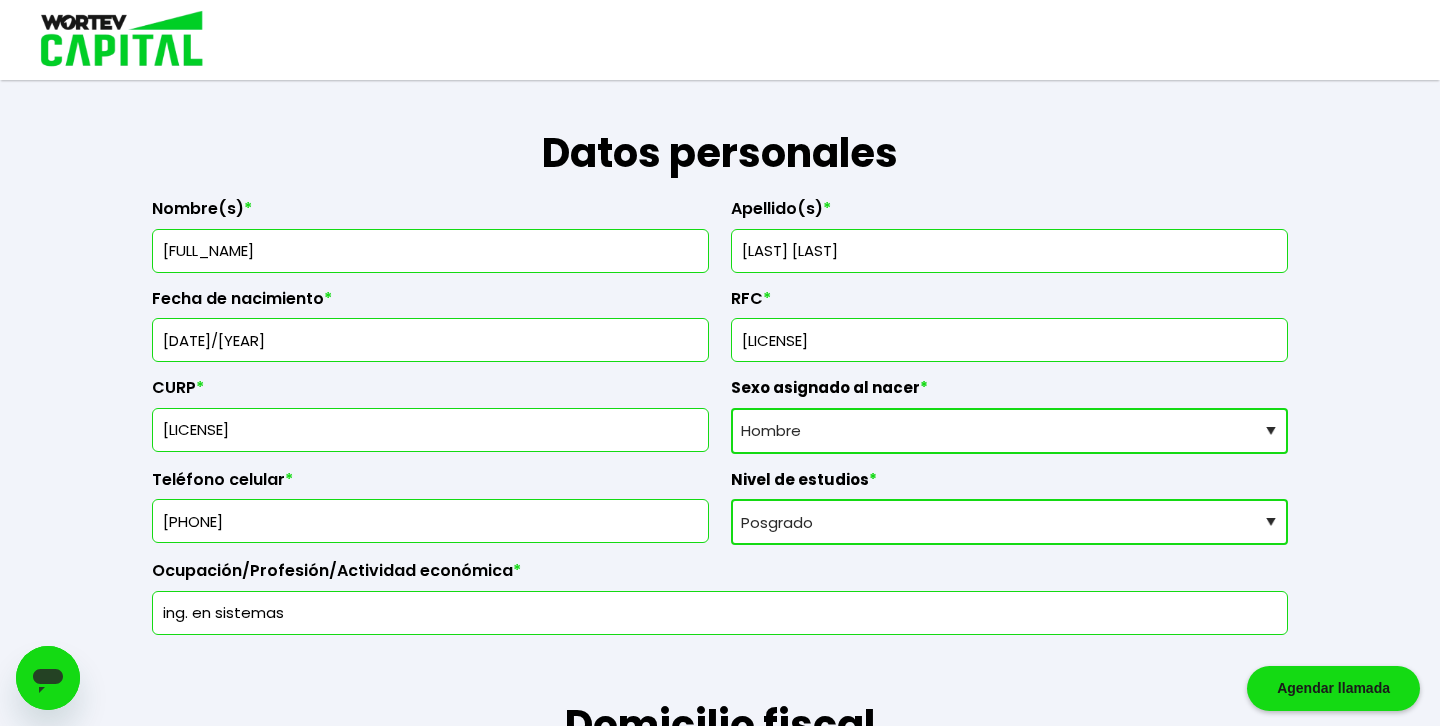 scroll, scrollTop: 0, scrollLeft: 0, axis: both 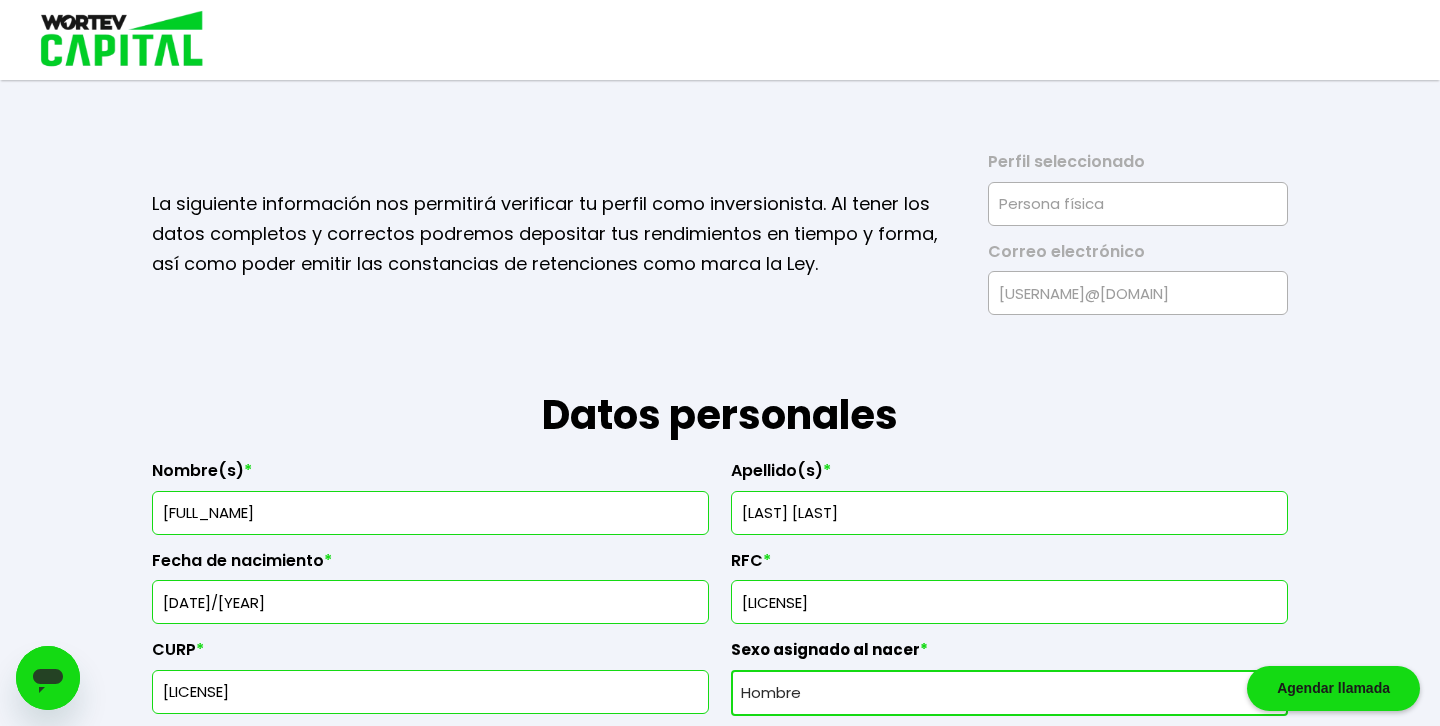 click at bounding box center (115, 40) 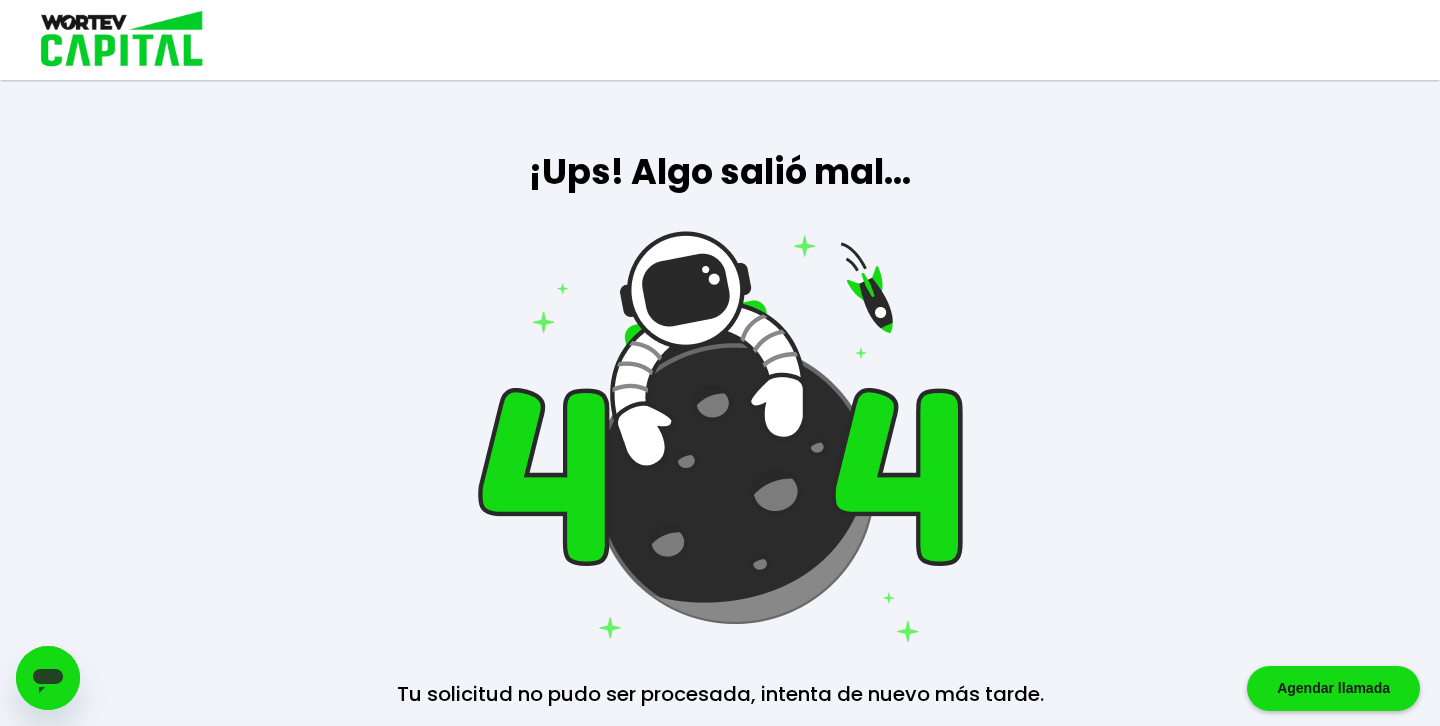 scroll, scrollTop: 117, scrollLeft: 0, axis: vertical 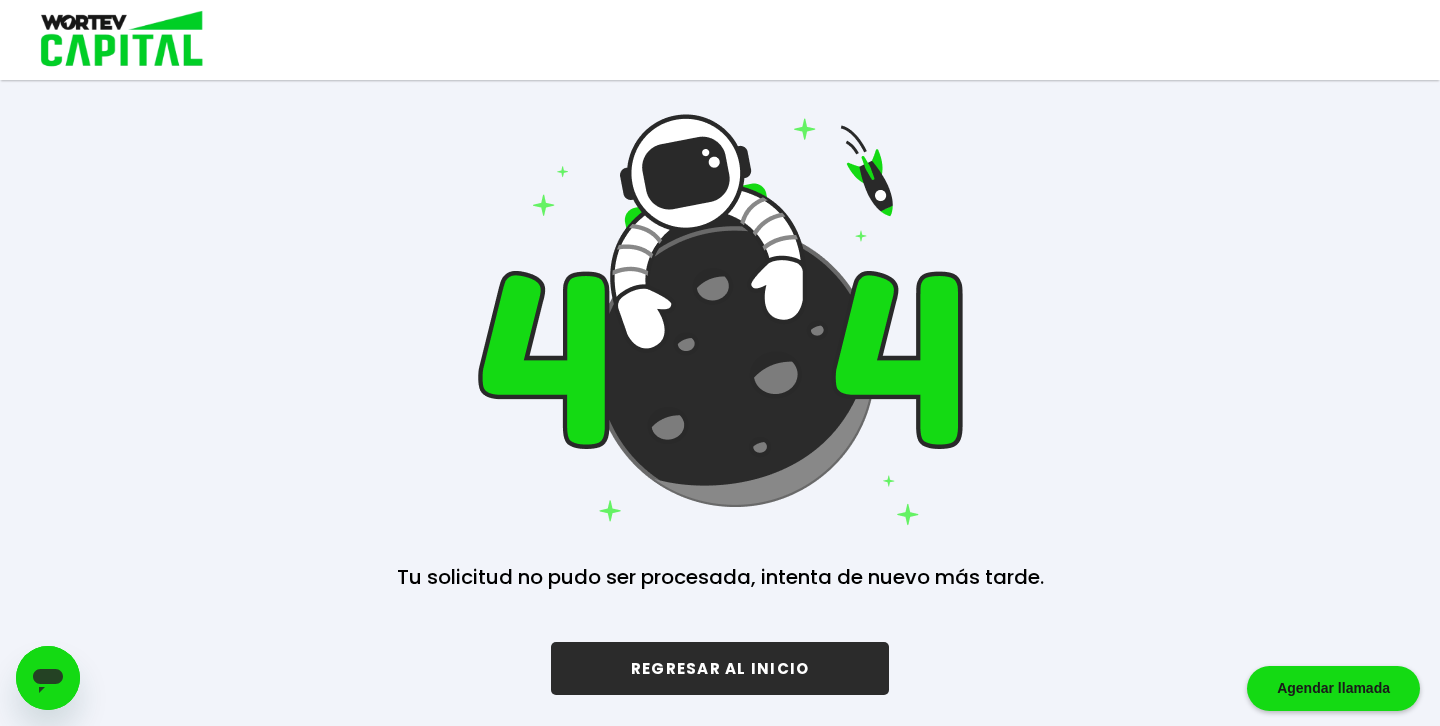 click on "REGRESAR AL INICIO" at bounding box center (720, 668) 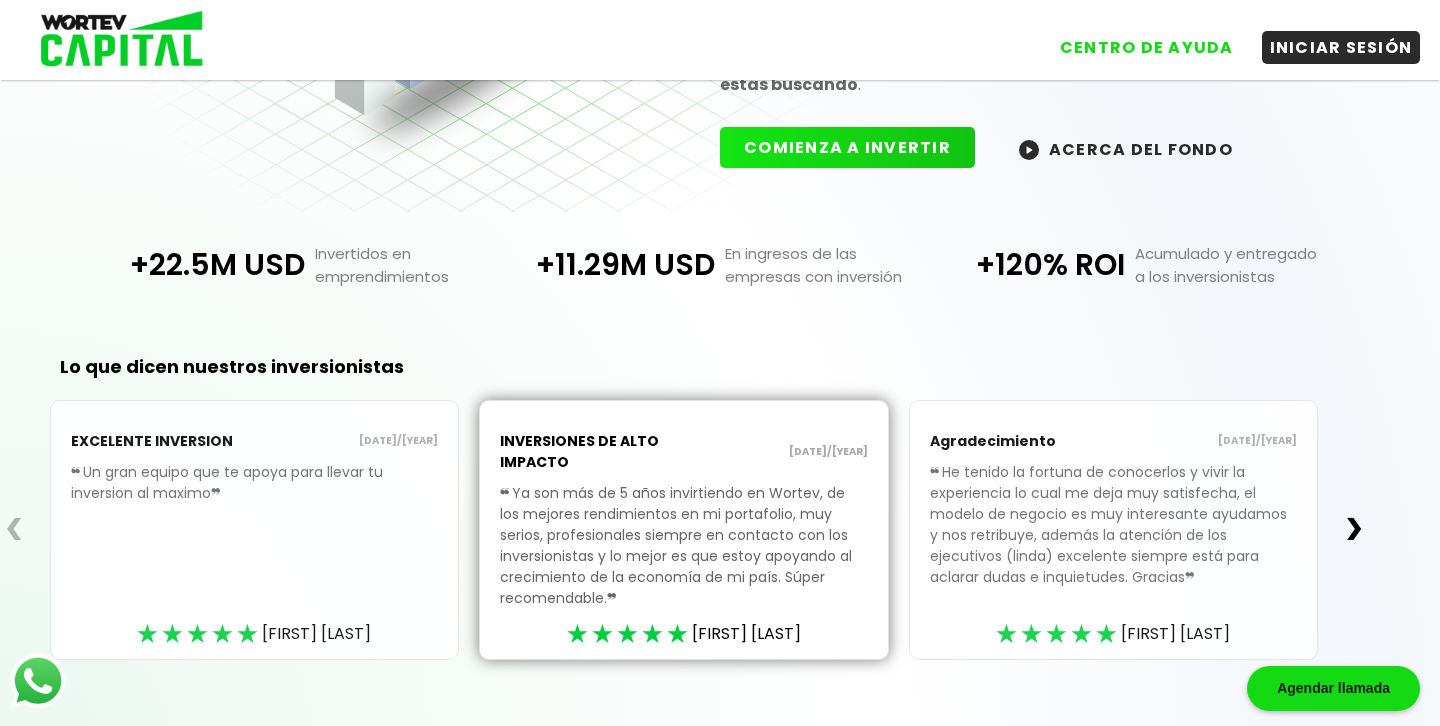 scroll, scrollTop: 322, scrollLeft: 0, axis: vertical 